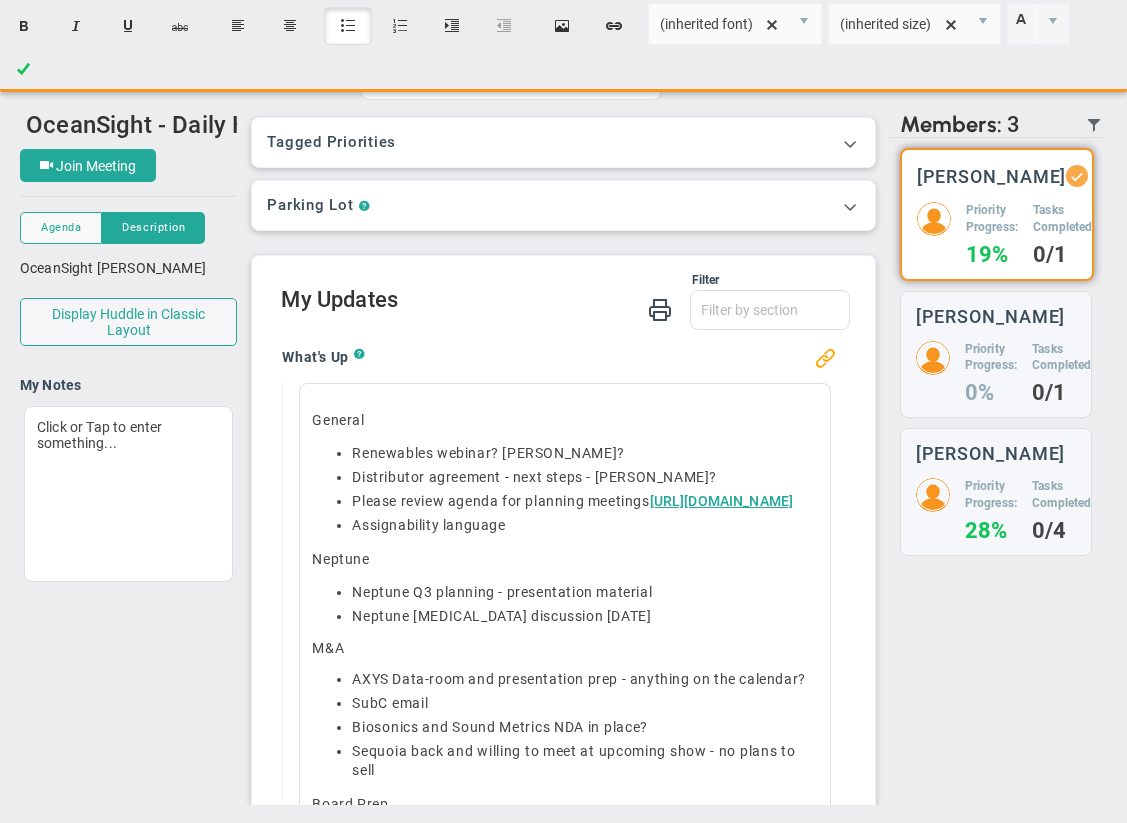scroll, scrollTop: 0, scrollLeft: 0, axis: both 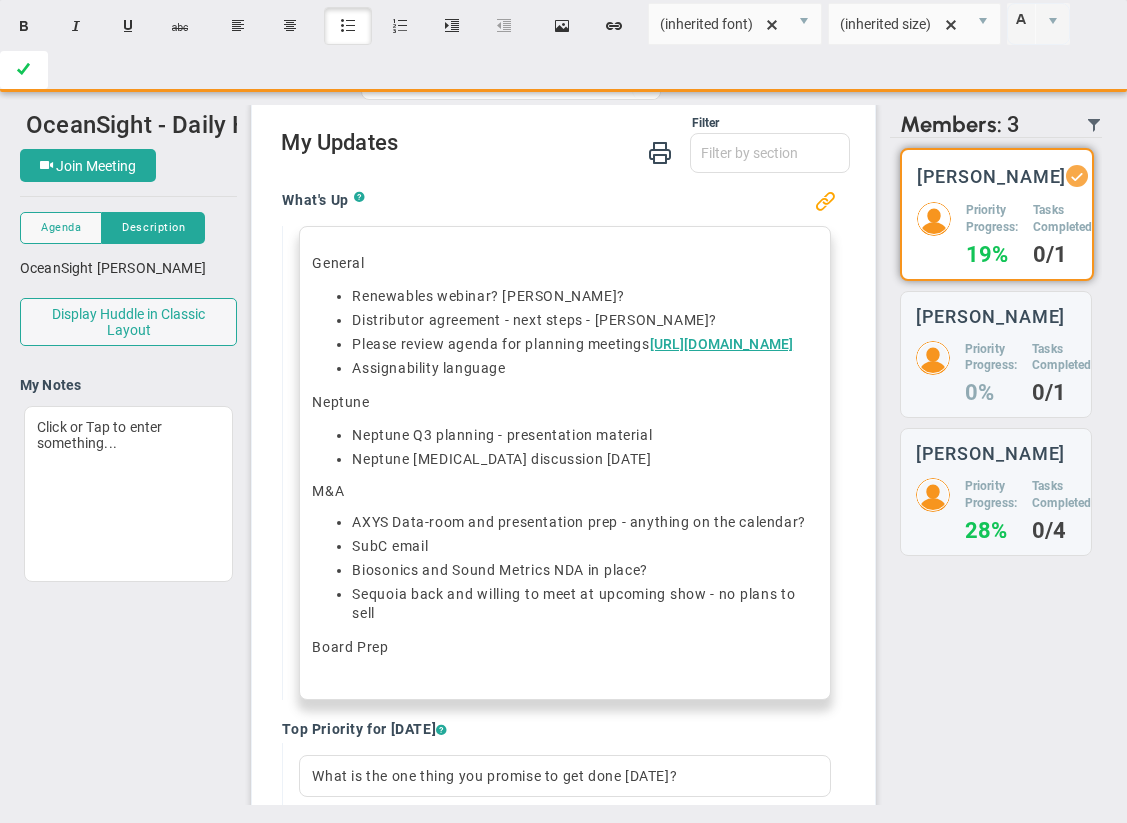 click at bounding box center (23, 70) 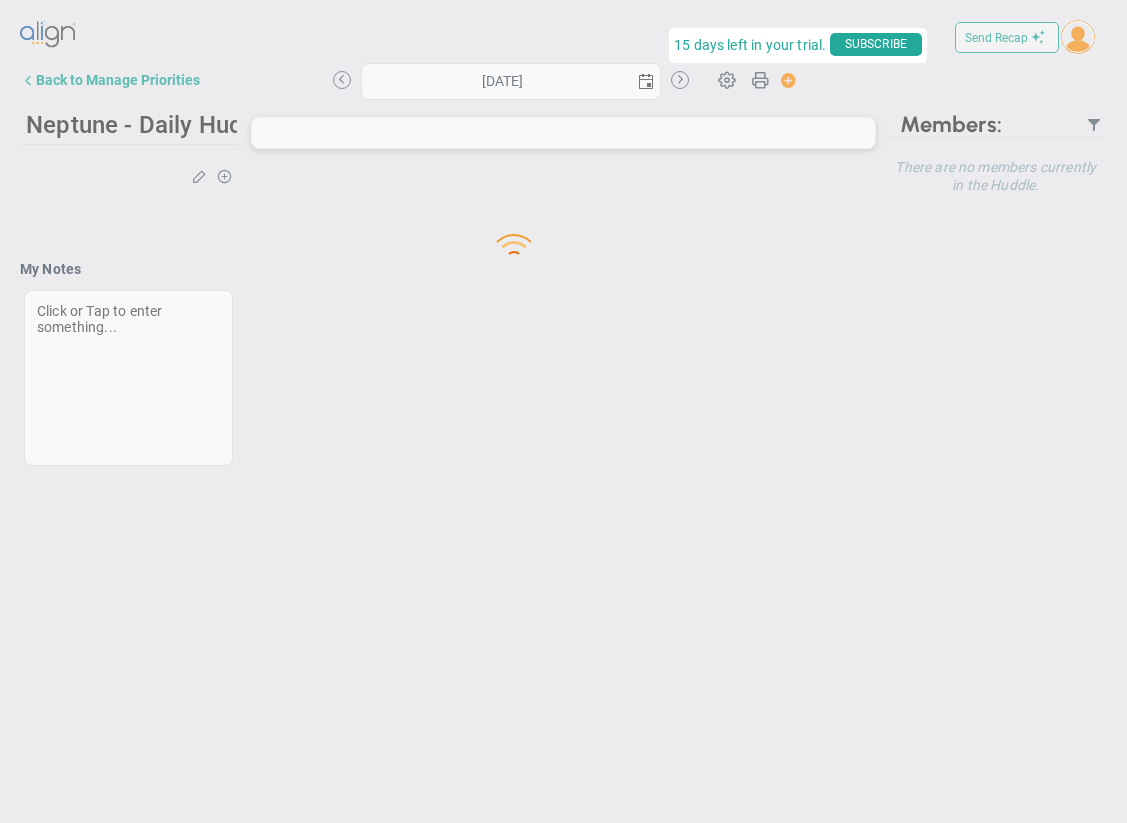 scroll, scrollTop: 0, scrollLeft: 0, axis: both 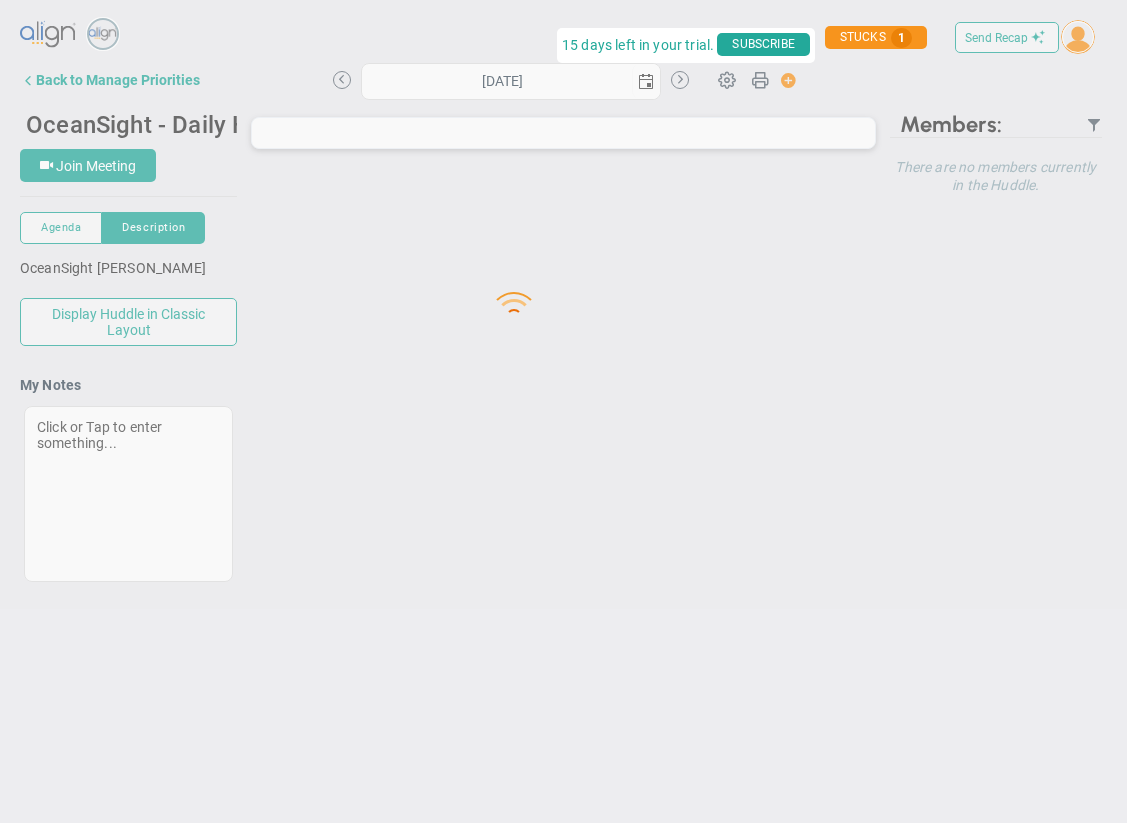 type on "[DATE]" 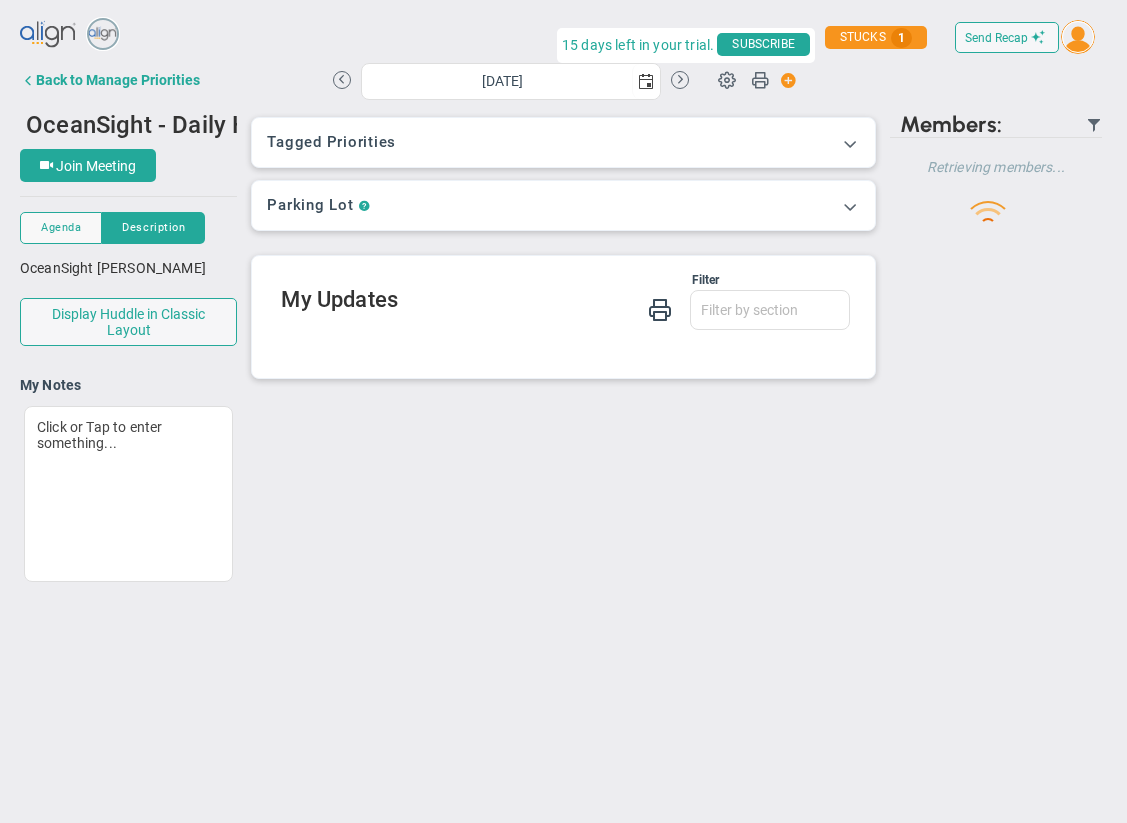 scroll, scrollTop: 0, scrollLeft: 0, axis: both 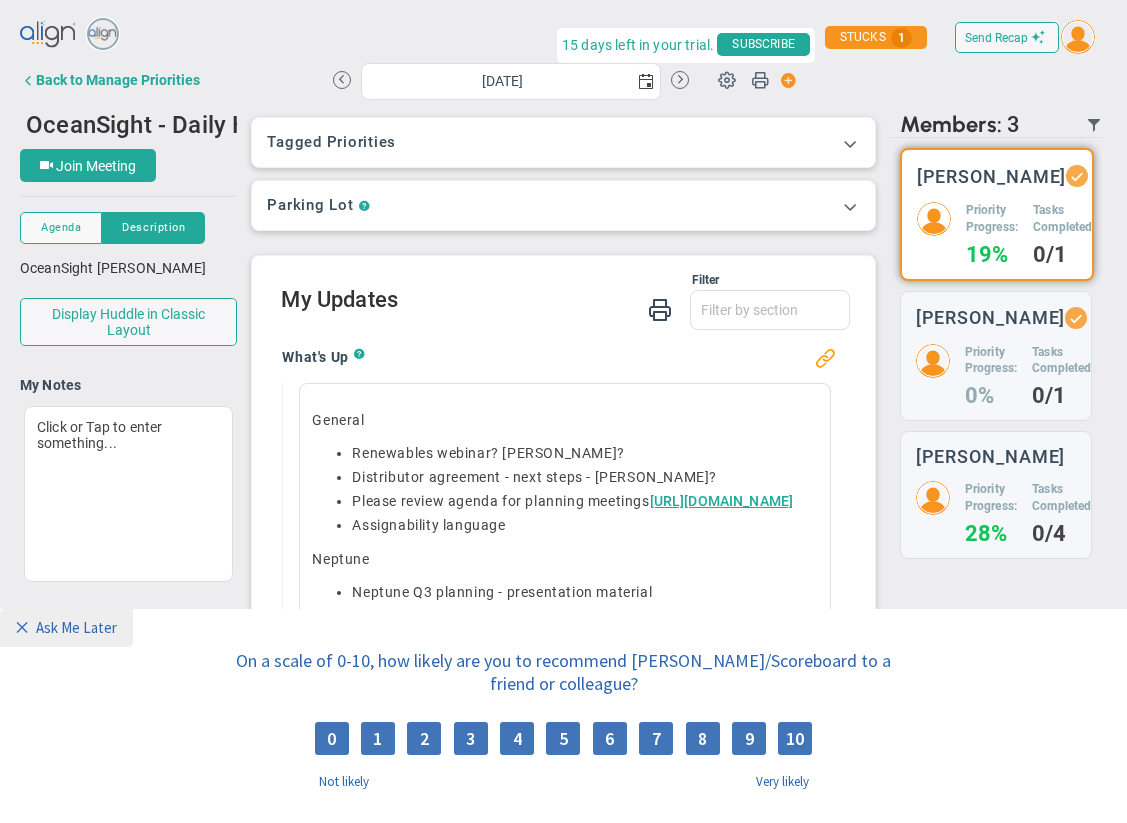 drag, startPoint x: 74, startPoint y: 632, endPoint x: 83, endPoint y: 1240, distance: 608.0666 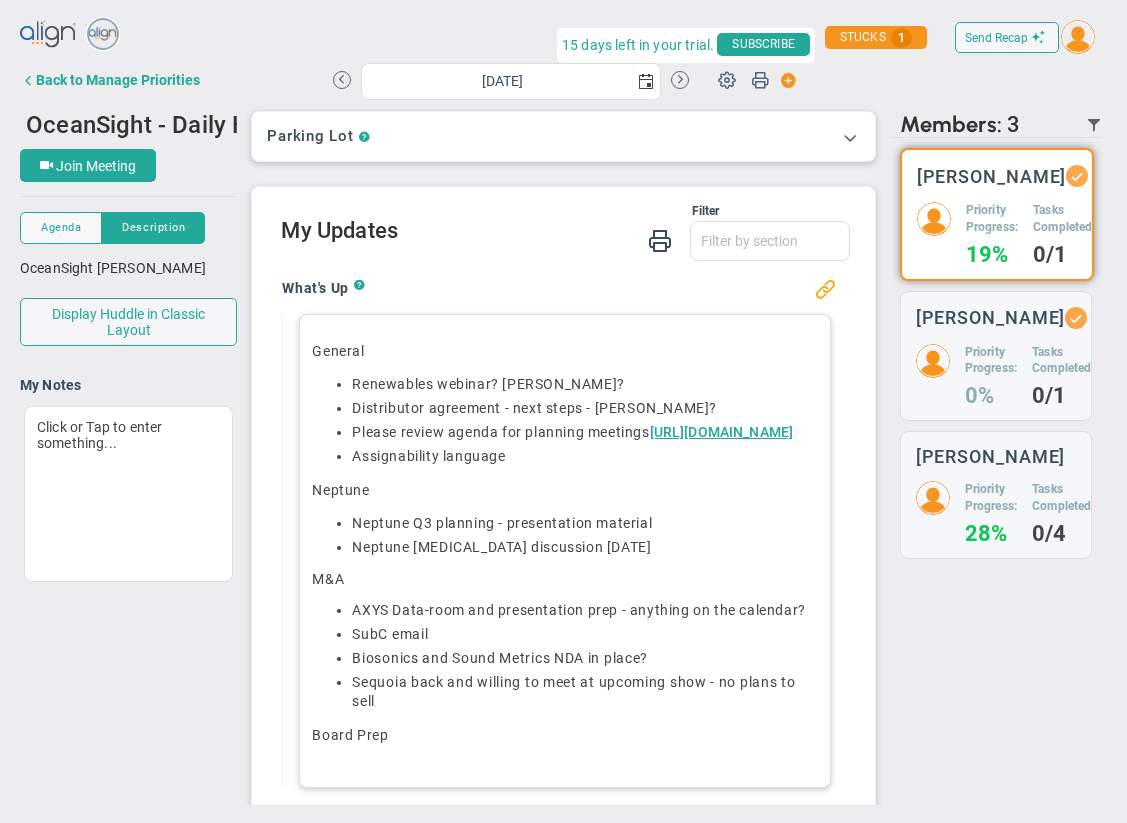 scroll, scrollTop: 105, scrollLeft: 0, axis: vertical 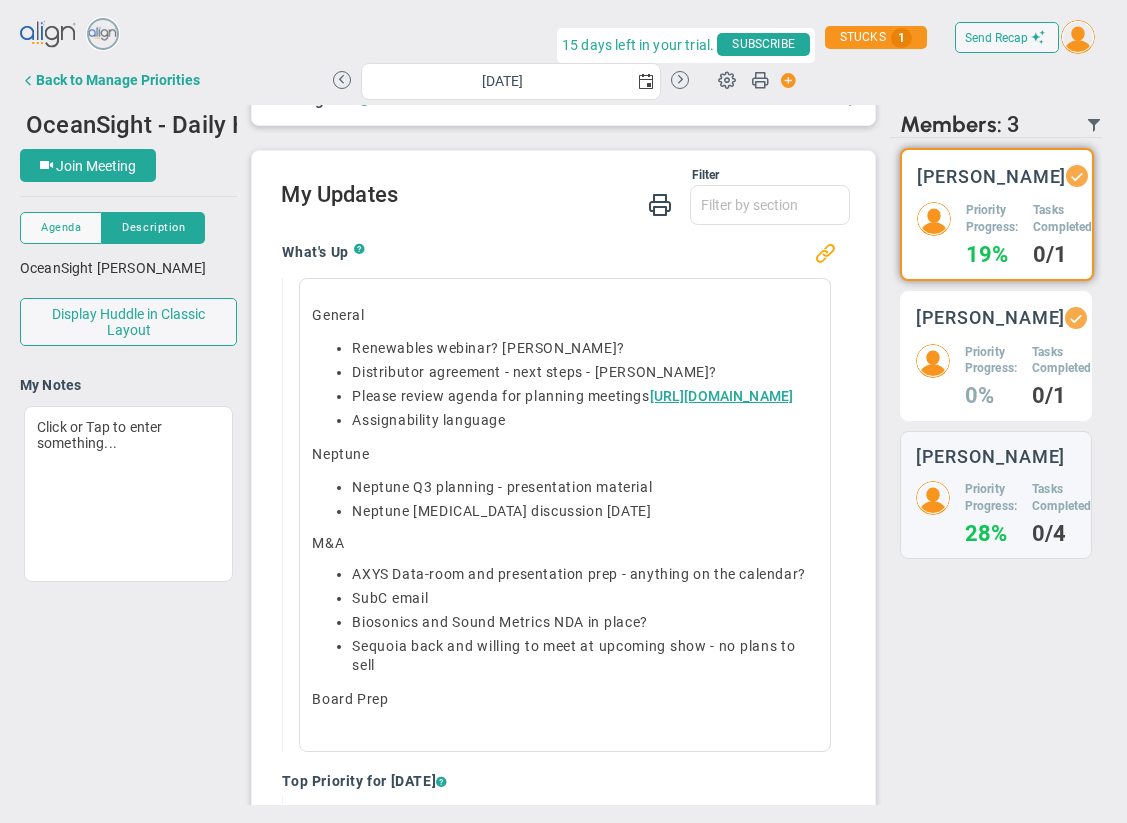 click on "Priority Progress:
0%" at bounding box center [991, 375] 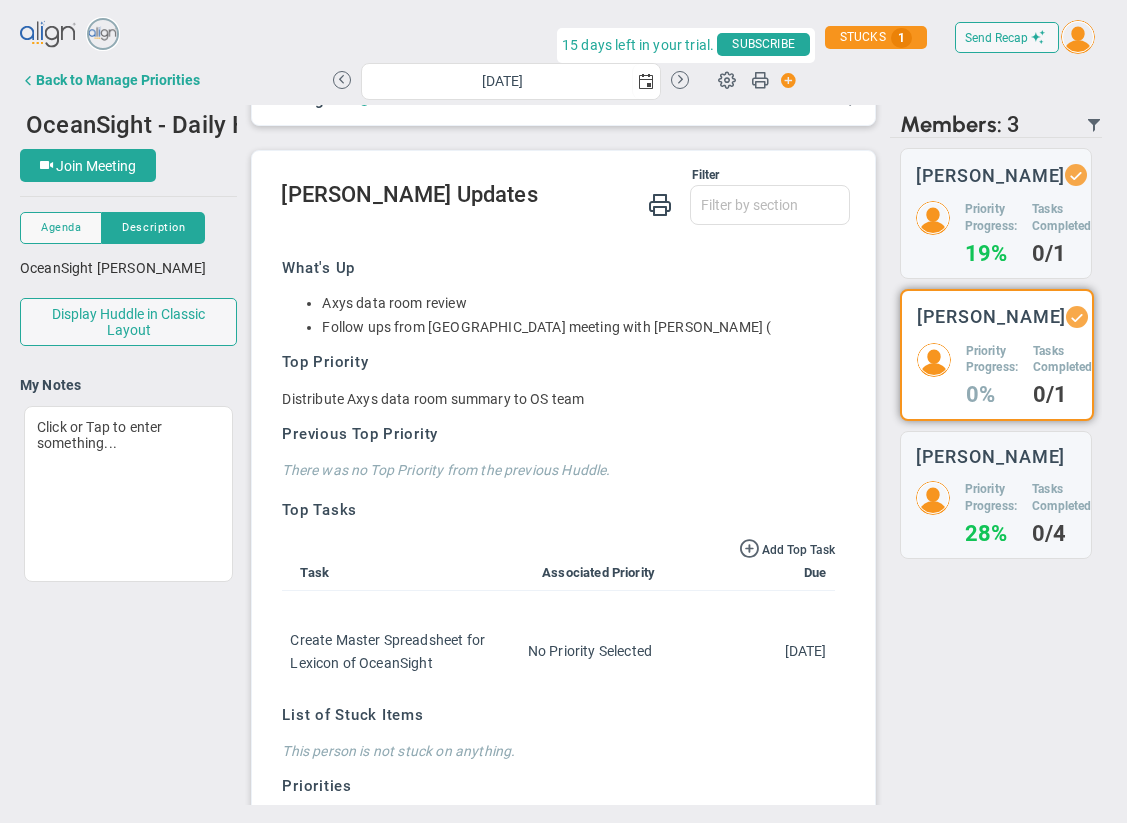 scroll, scrollTop: 166, scrollLeft: 0, axis: vertical 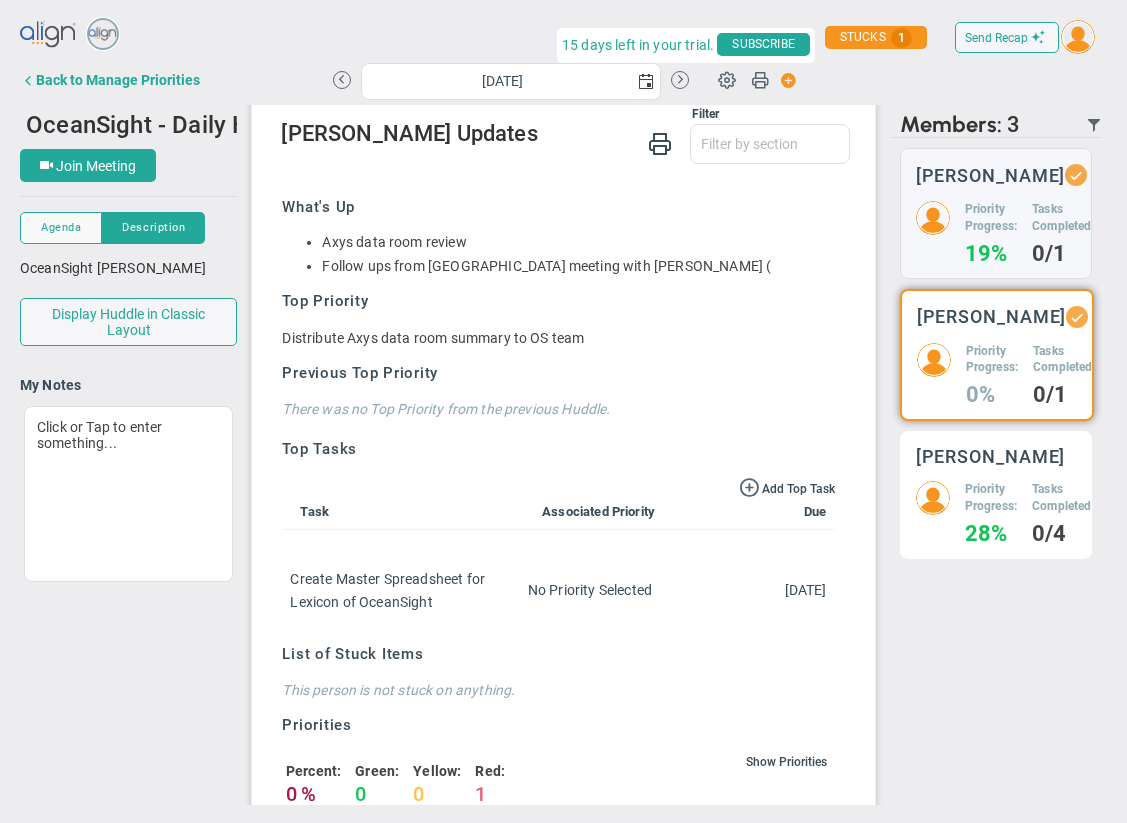 click on "Priority Progress:" at bounding box center (991, 498) 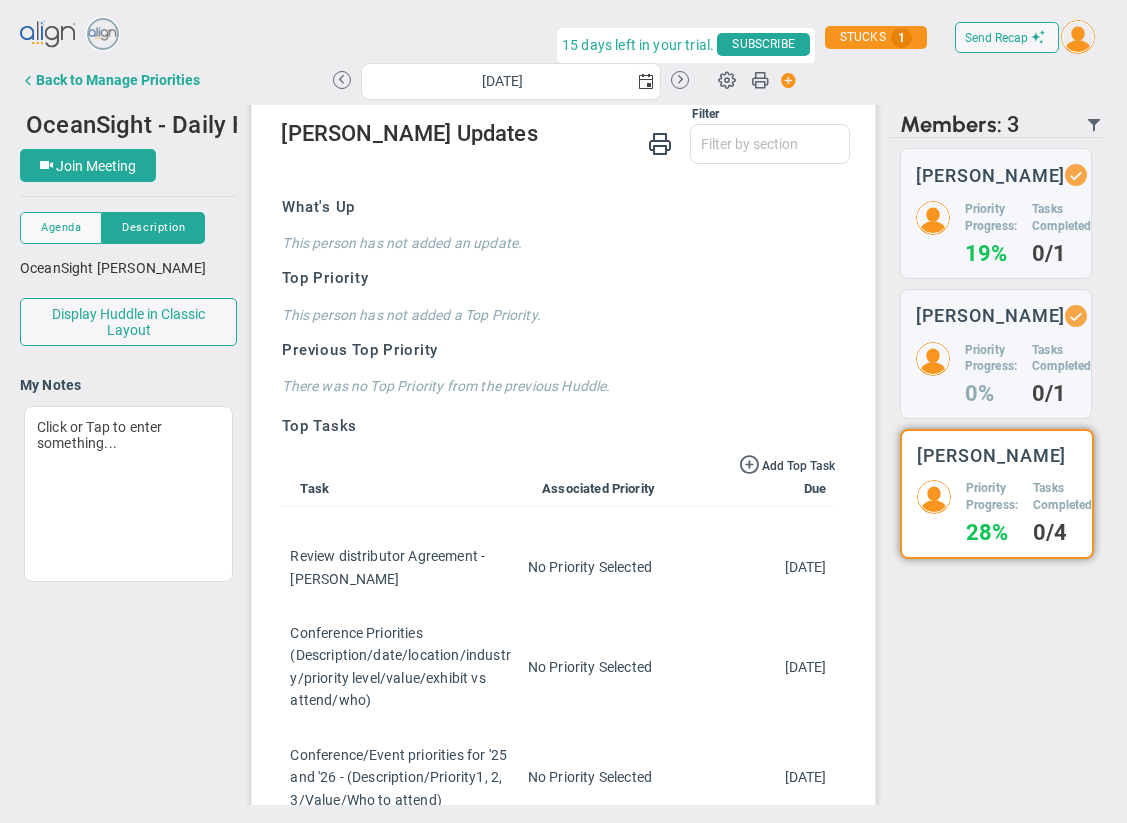 click on "Priority Progress:
28%
Tasks Completed:
0/4" at bounding box center (997, 511) 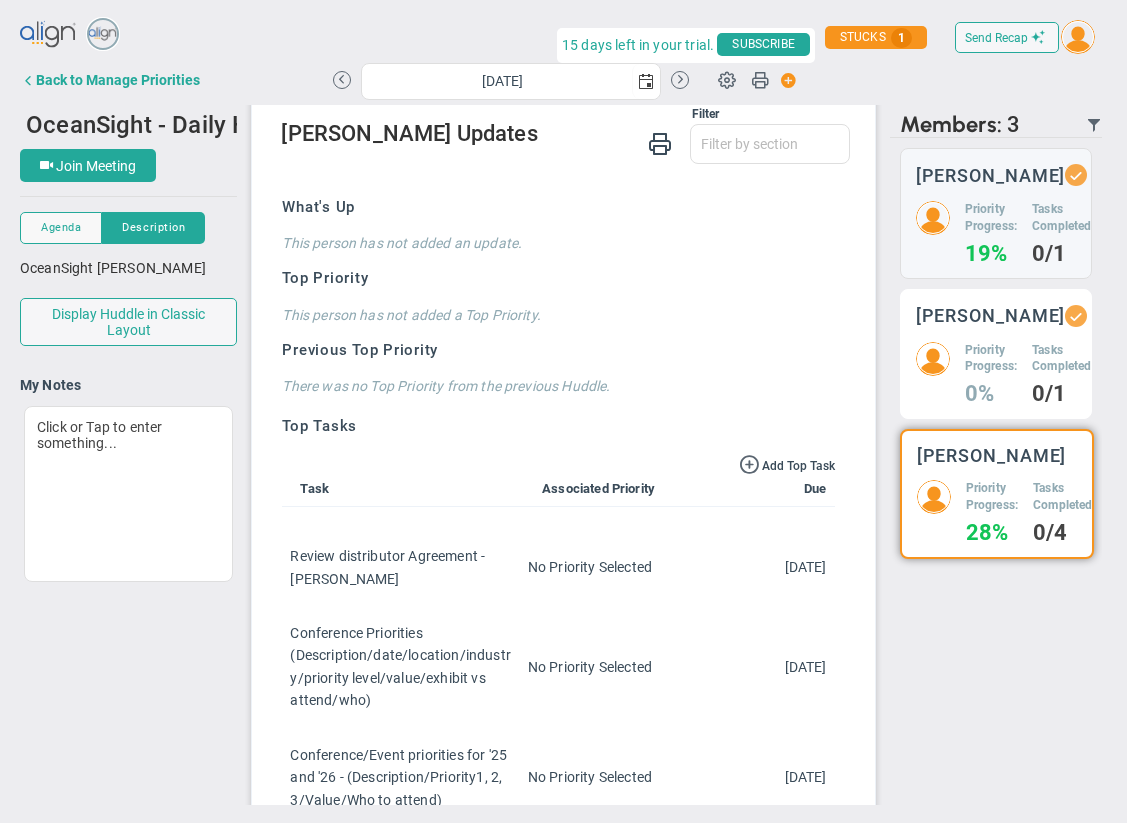 click on "[PERSON_NAME]" at bounding box center (991, 315) 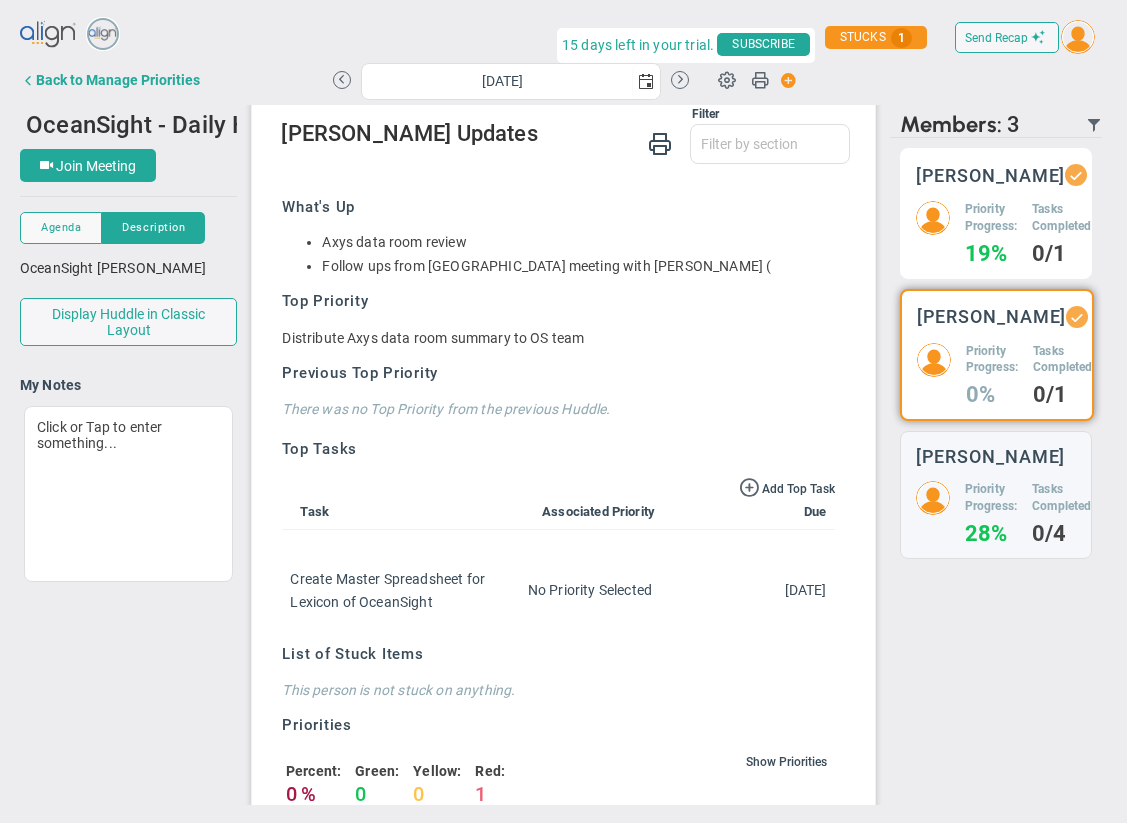 click on "Priority Progress:" at bounding box center [991, 218] 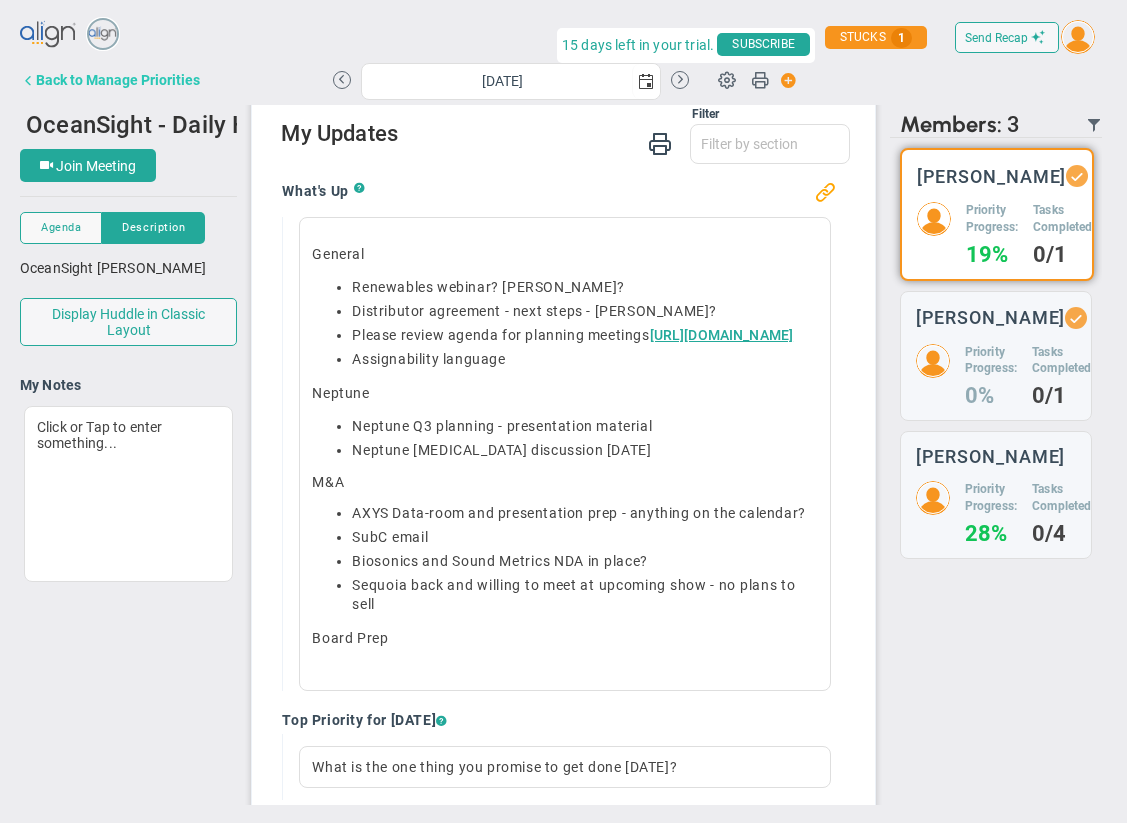 click on "Back to Manage Priorities" at bounding box center [118, 80] 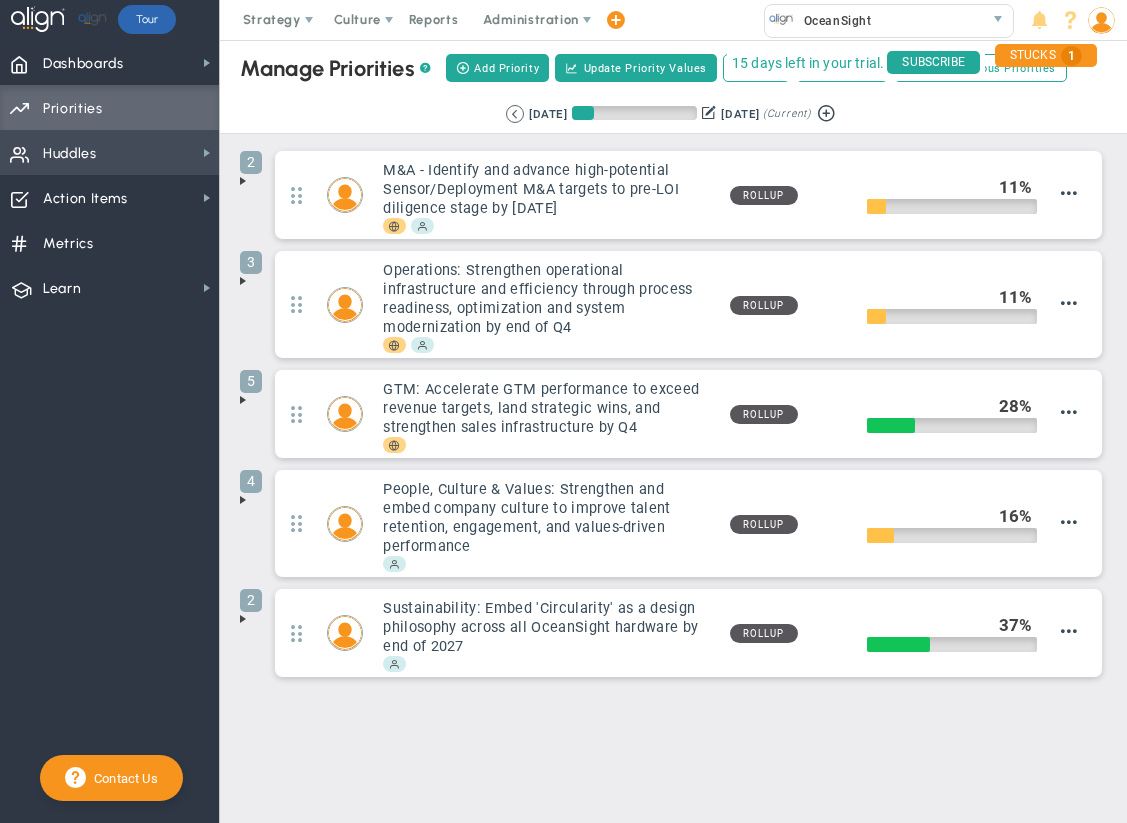 click on "Huddles Huddles" at bounding box center (109, 152) 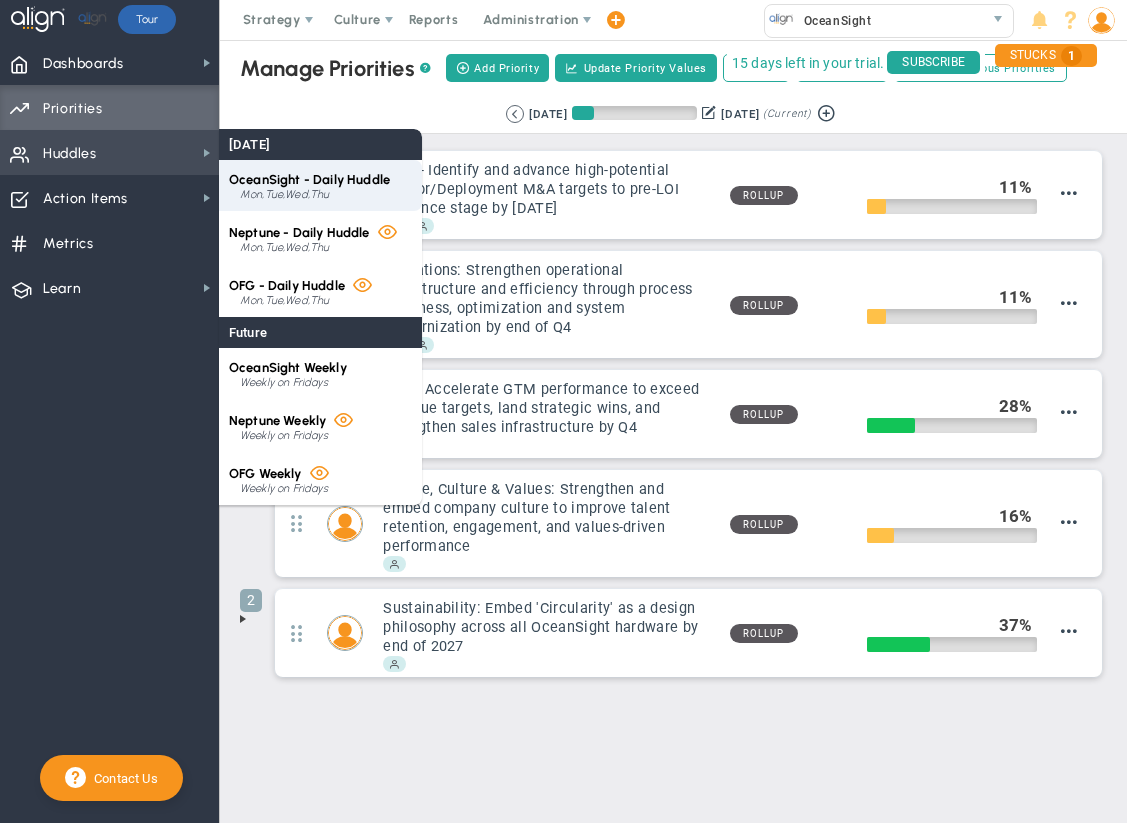 click on "Mon,Tue,Wed,Thu" at bounding box center [326, 195] 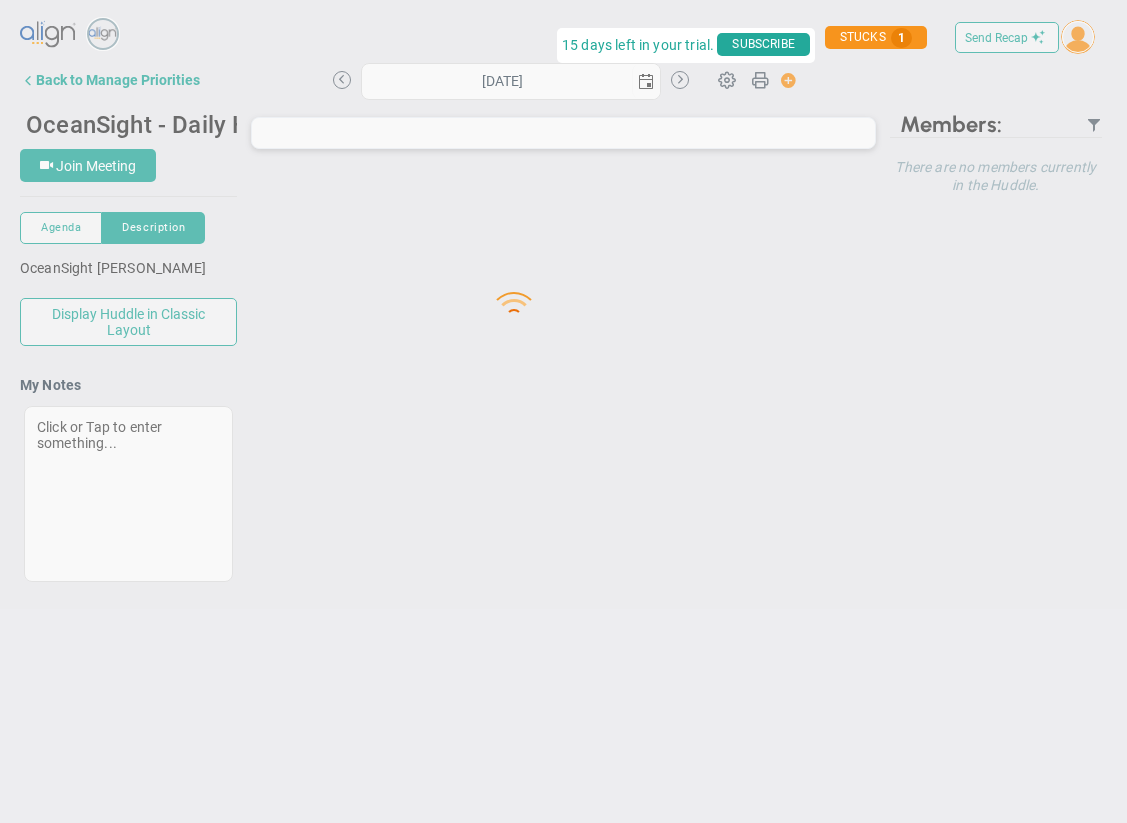 type on "[DATE]" 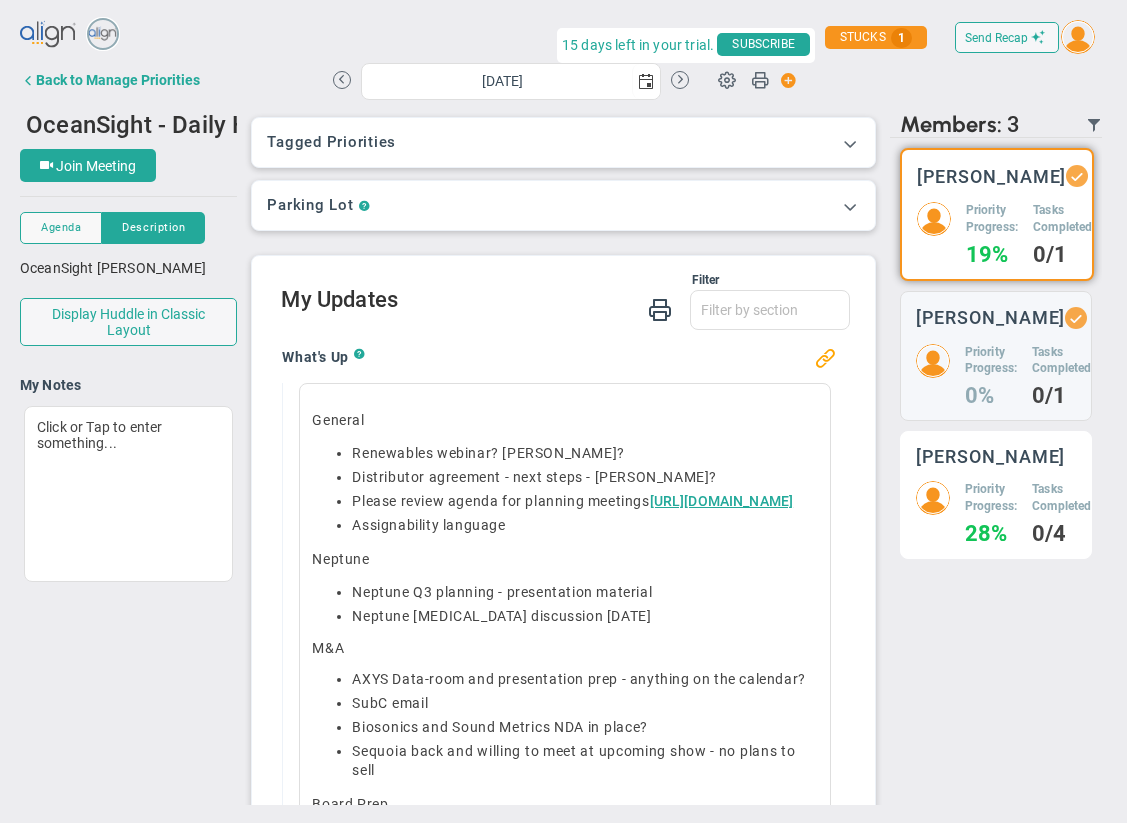 click on "Priority Progress:
28%
Tasks Completed:
0/4" at bounding box center [996, 512] 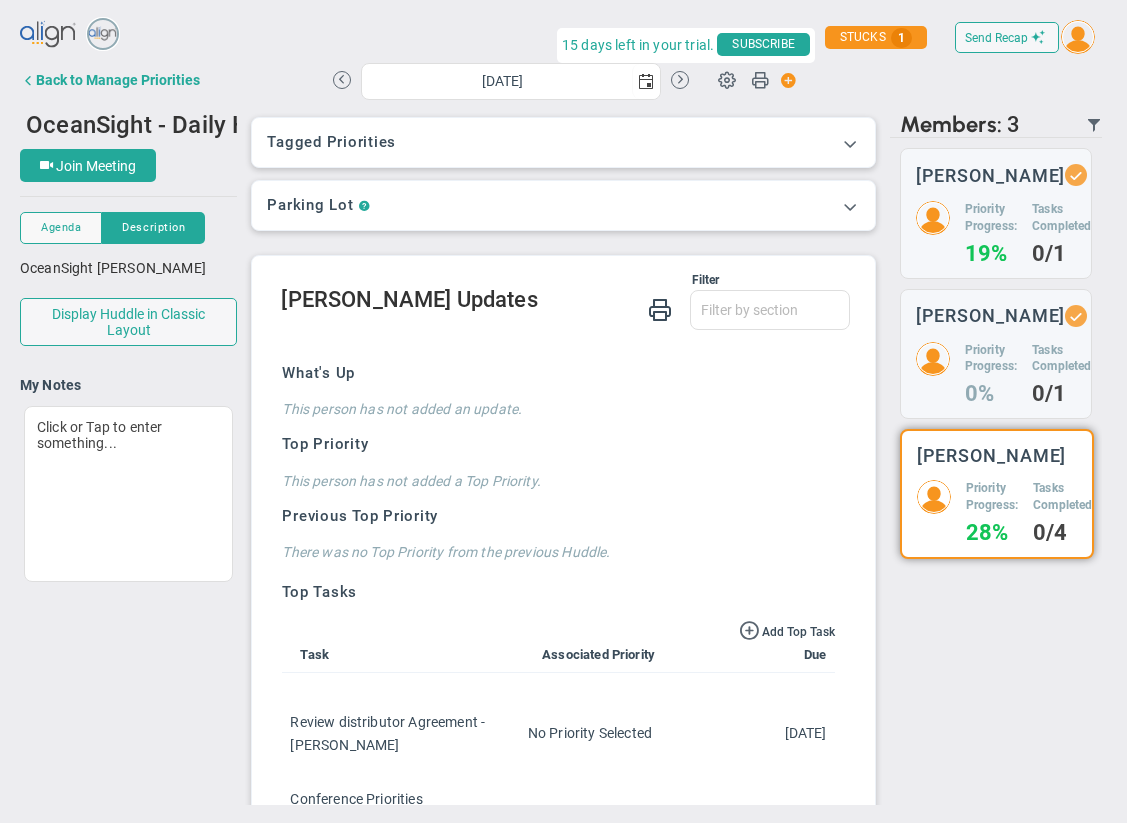 scroll, scrollTop: 166, scrollLeft: 0, axis: vertical 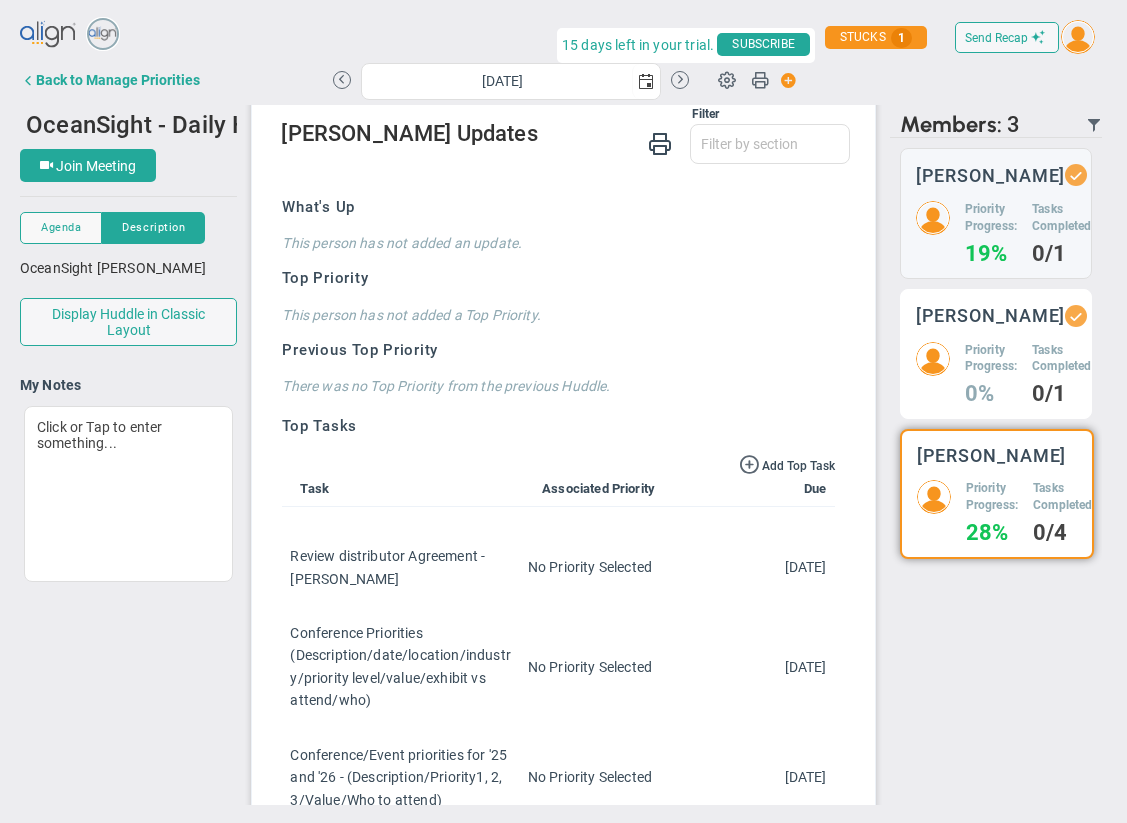 click on "[PERSON_NAME]
Priority Progress:
0%
Tasks Completed:
0/1" at bounding box center (996, 354) 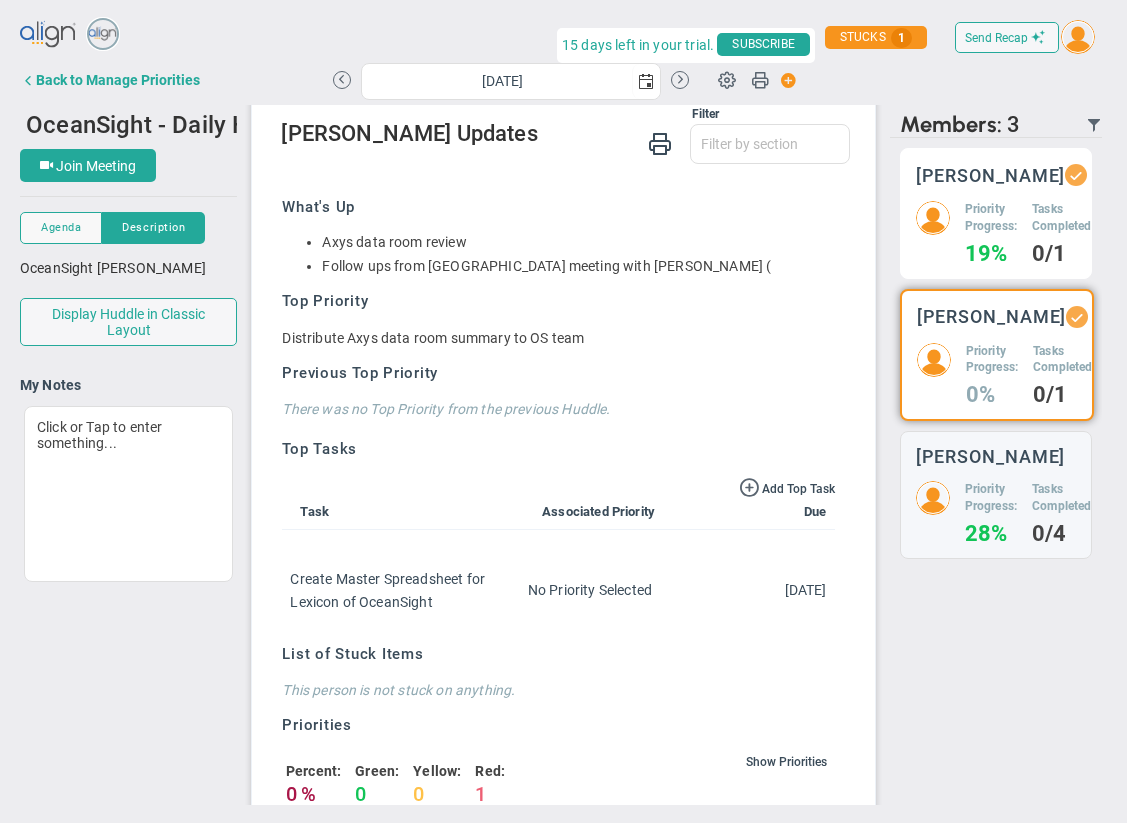 click on "Priority Progress:" at bounding box center [991, 218] 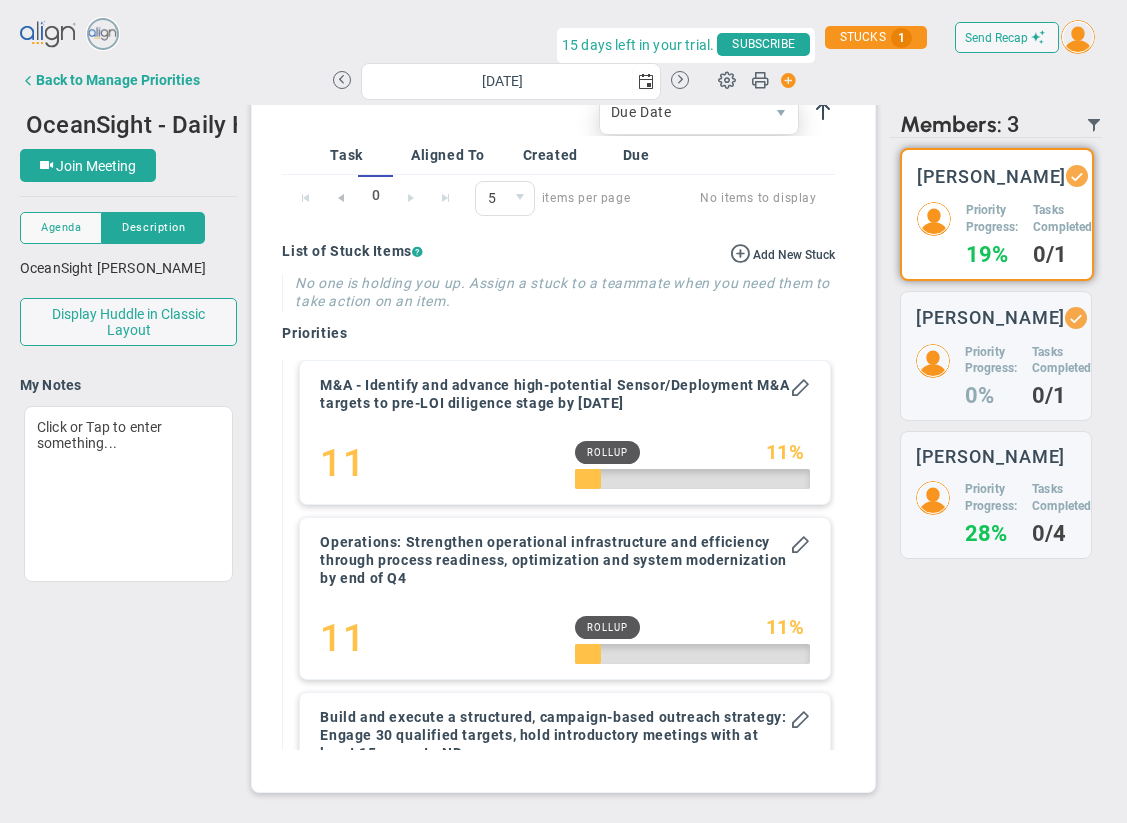 scroll, scrollTop: 1124, scrollLeft: 0, axis: vertical 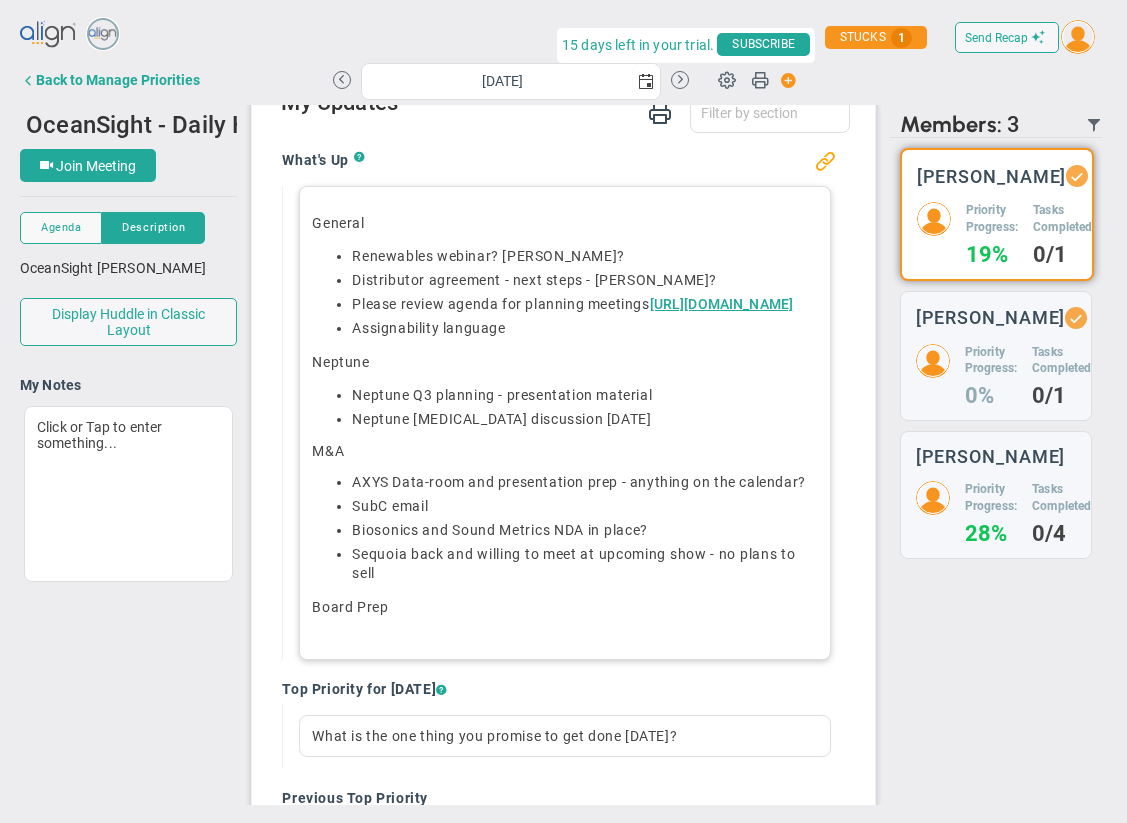 click on "Assignability language" at bounding box center [584, 328] 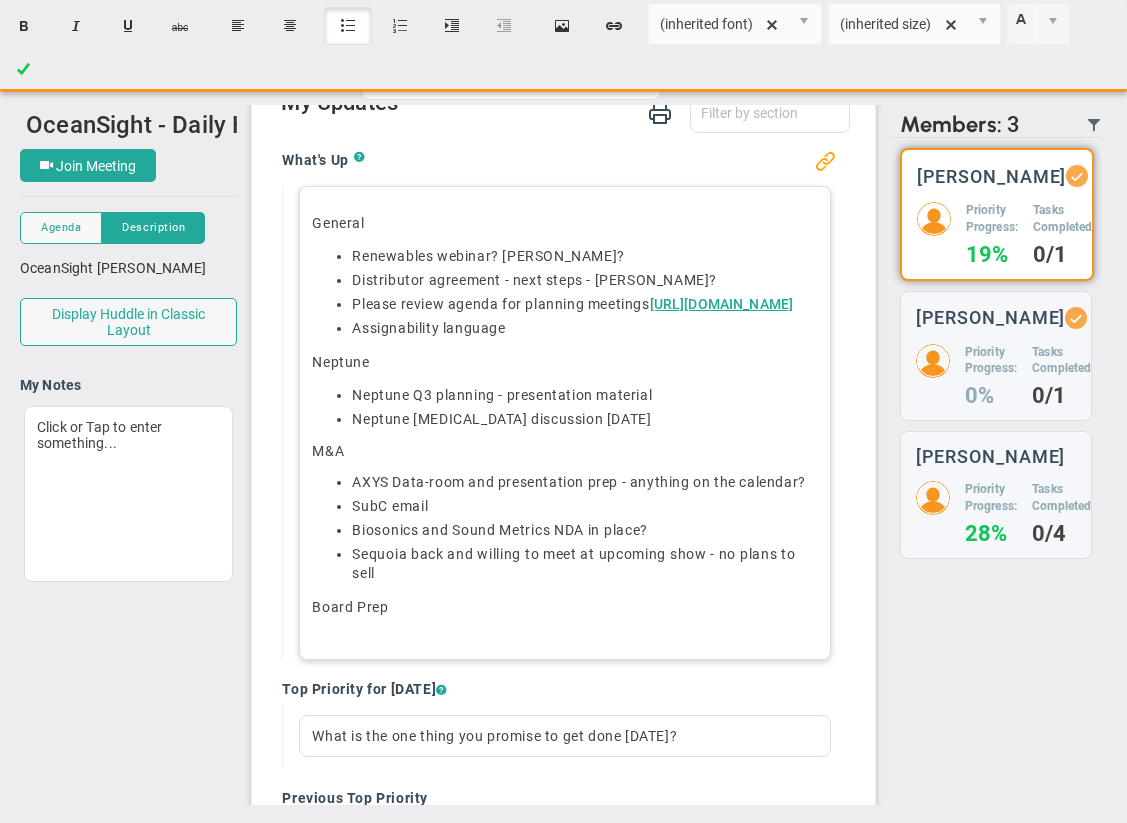 type 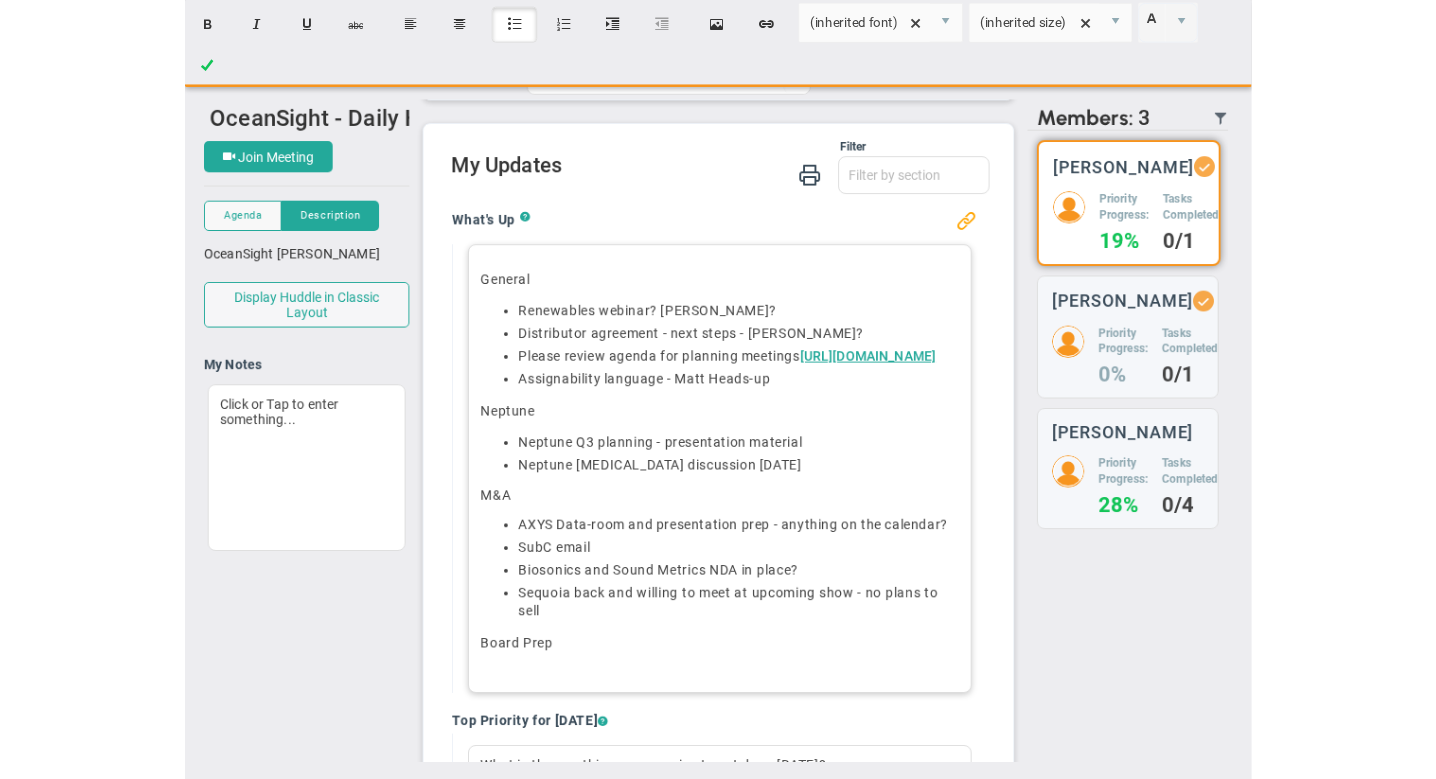 scroll, scrollTop: 123, scrollLeft: 0, axis: vertical 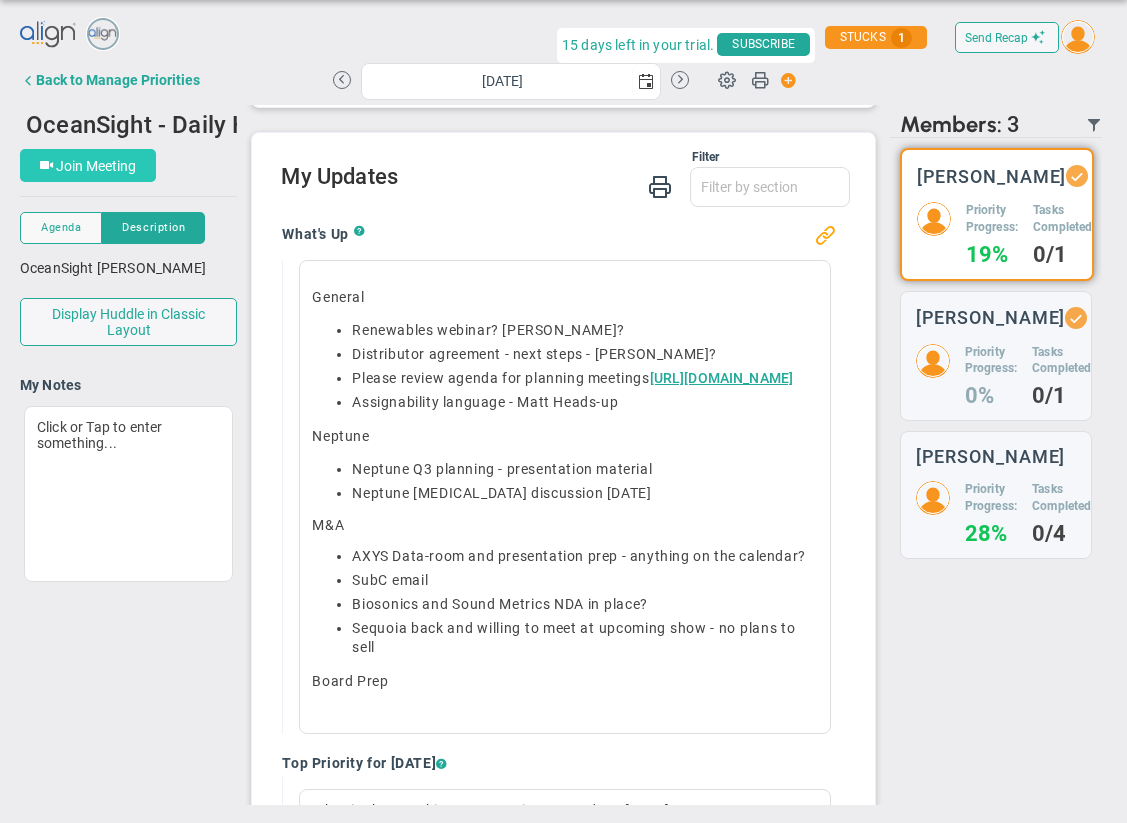 click on "Join Meeting" at bounding box center [96, 166] 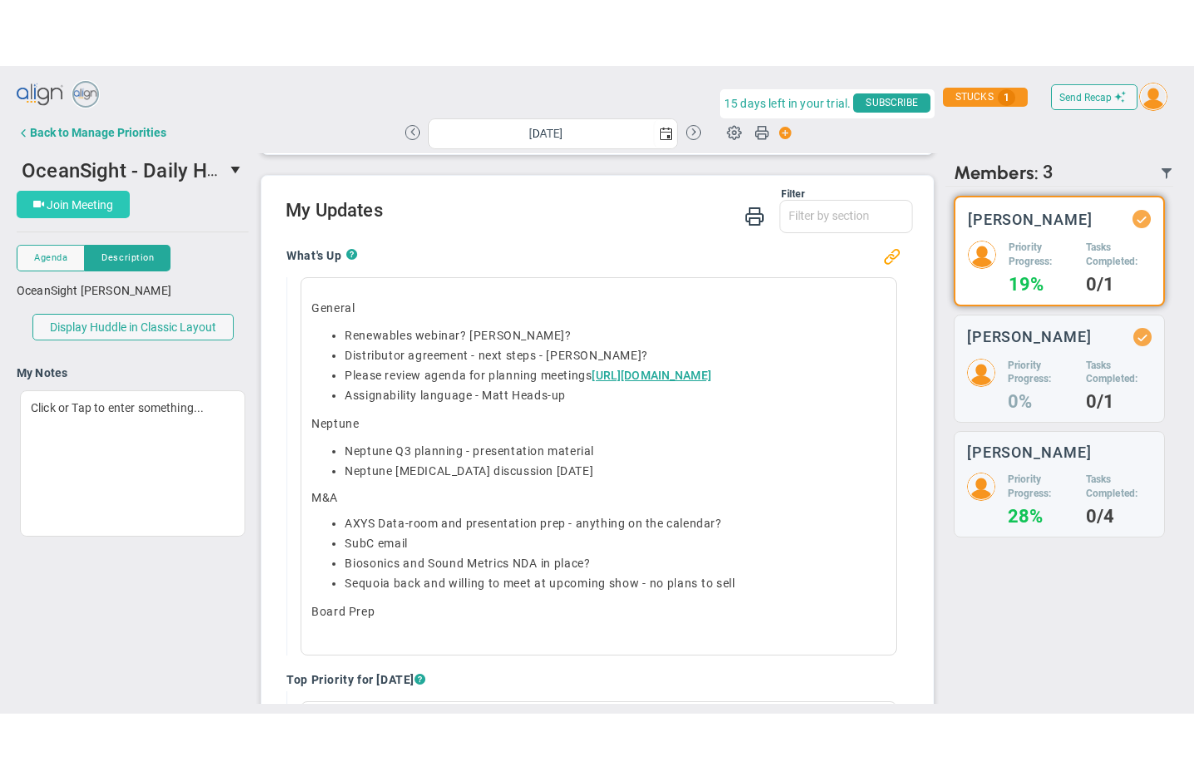 scroll, scrollTop: 123, scrollLeft: 0, axis: vertical 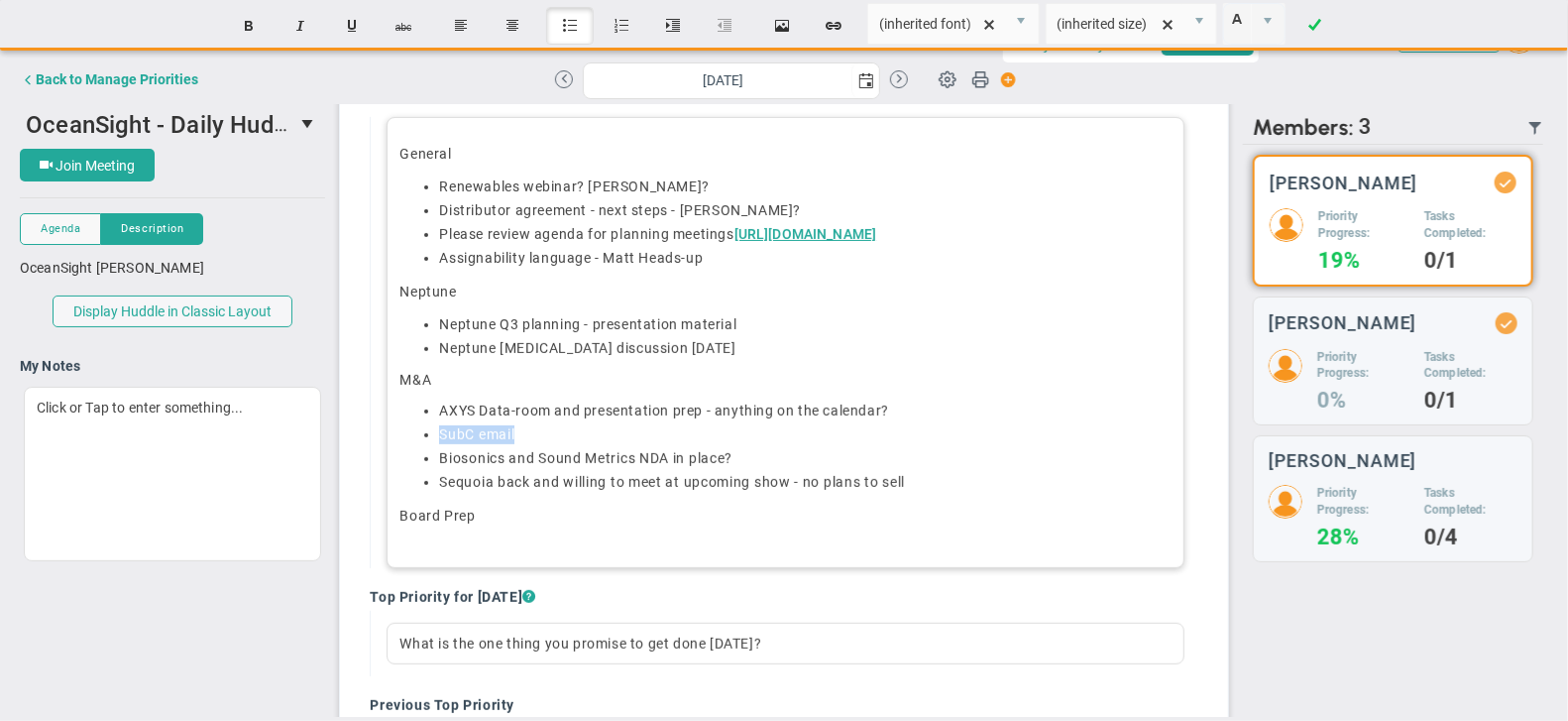 drag, startPoint x: 434, startPoint y: 451, endPoint x: 588, endPoint y: 461, distance: 154.32433 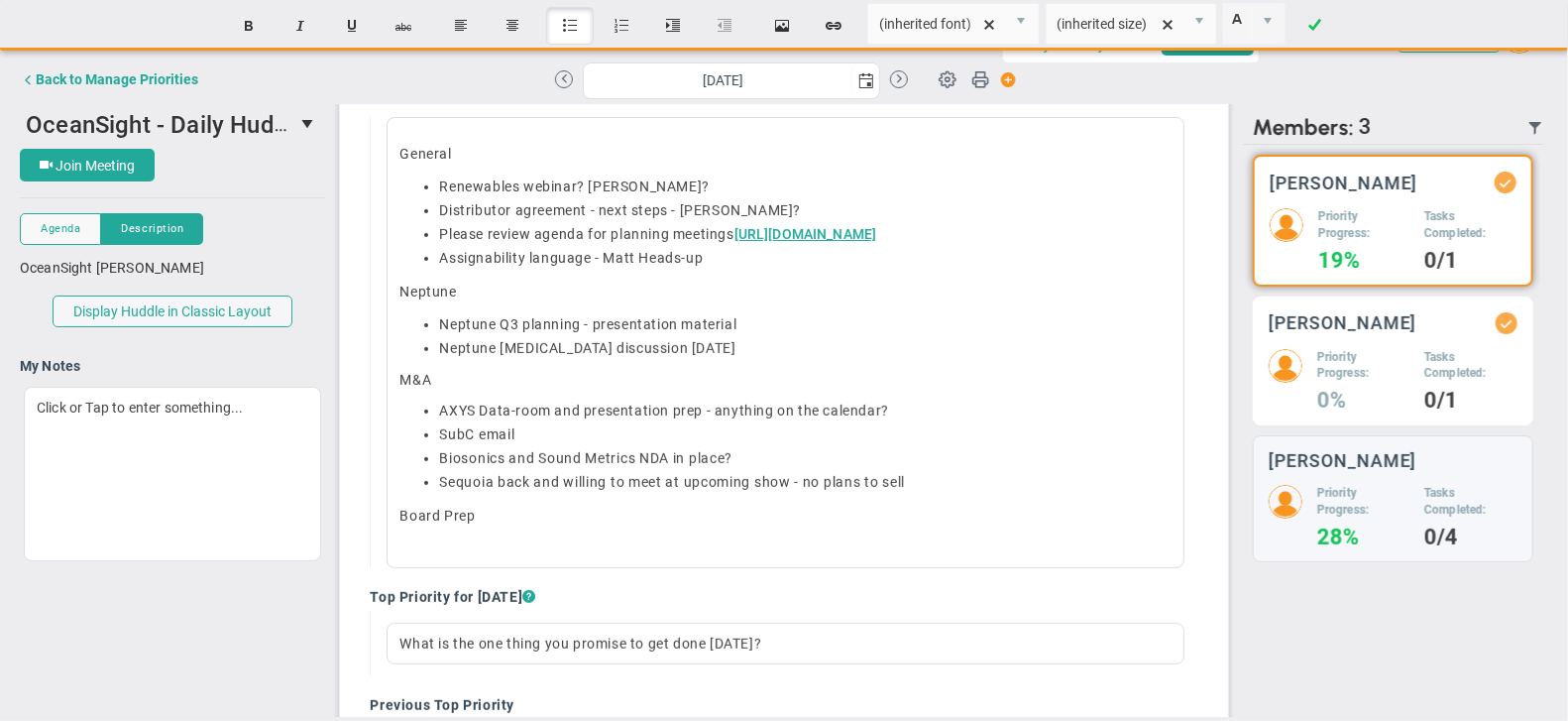 click on "Priority Progress:" at bounding box center (1363, 366) 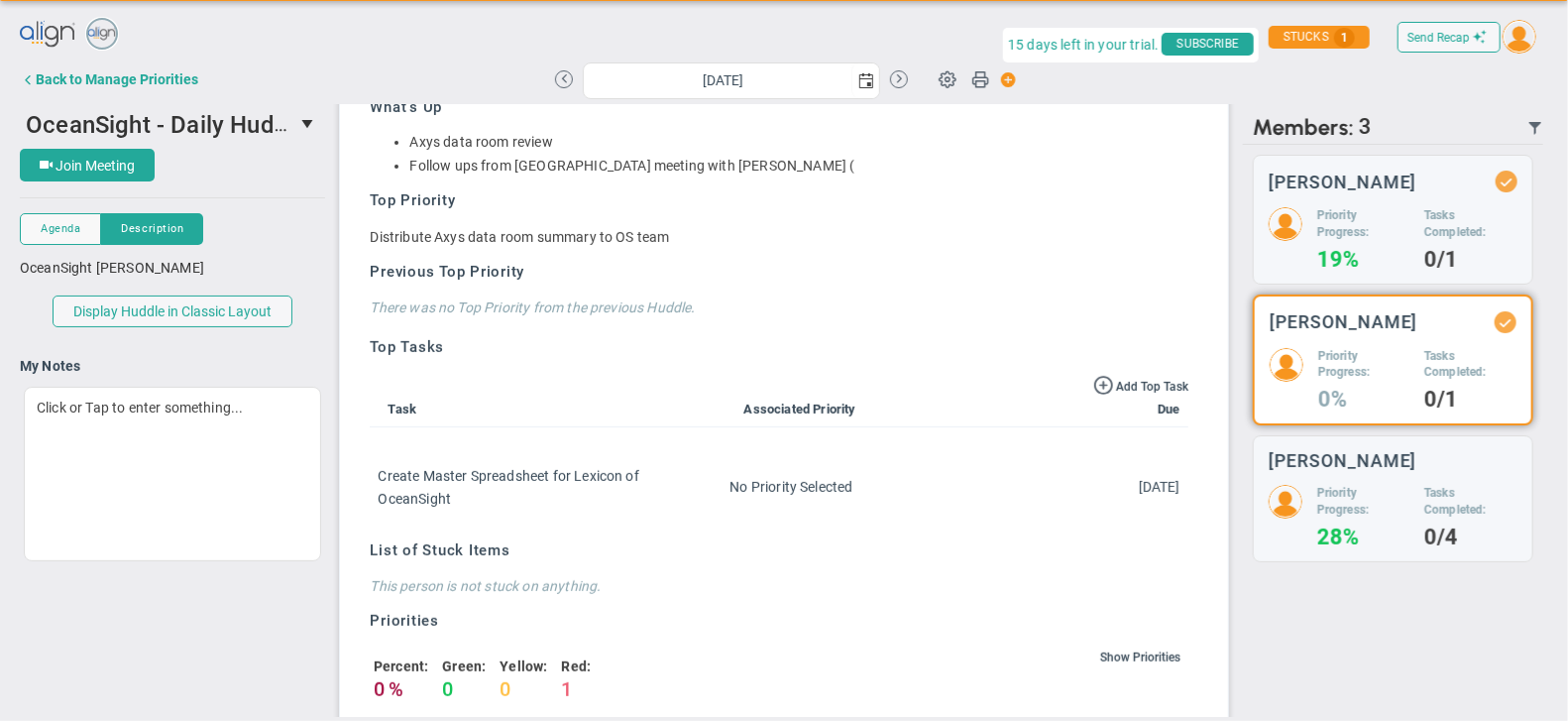 scroll, scrollTop: 163, scrollLeft: 0, axis: vertical 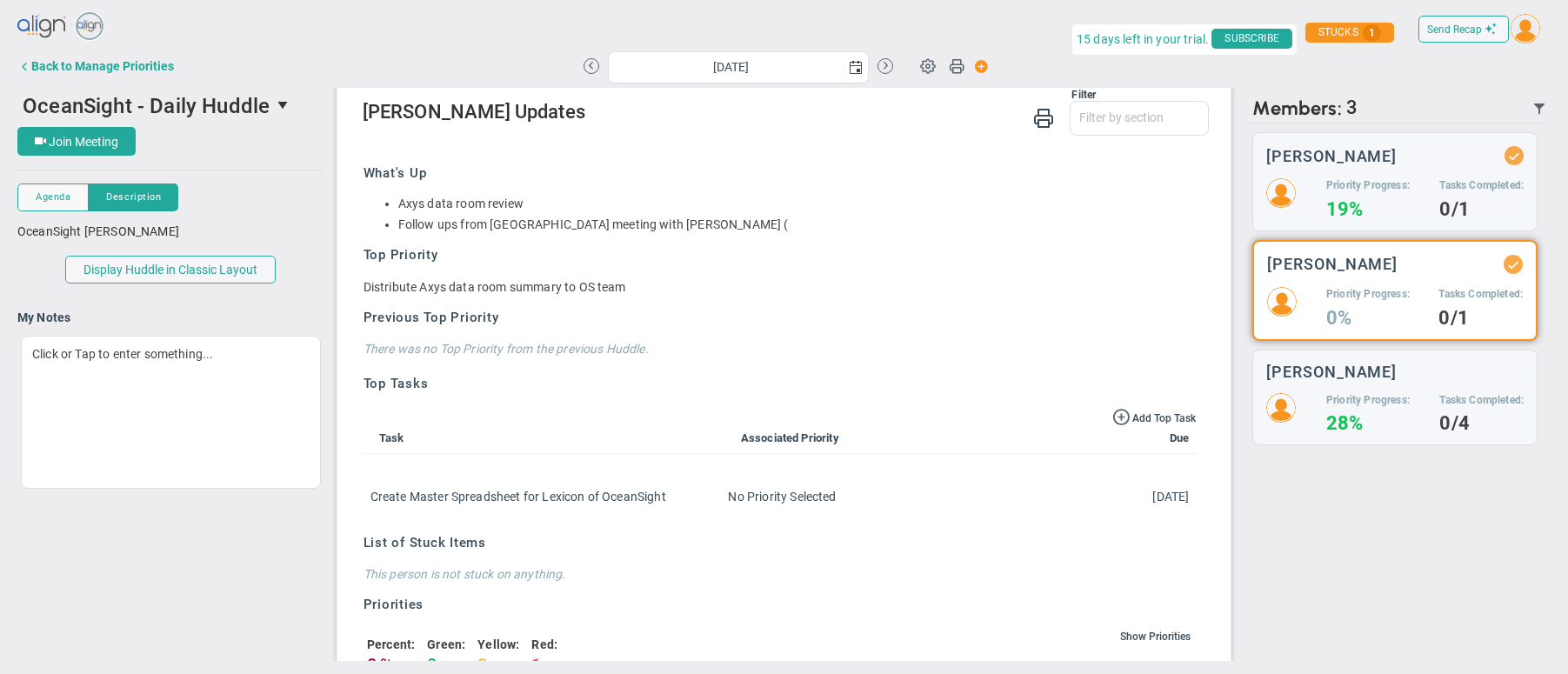 click on "Send Recap
Profile
Contact your Advisor
Share!
Become an Affiliate" at bounding box center [784, 29] 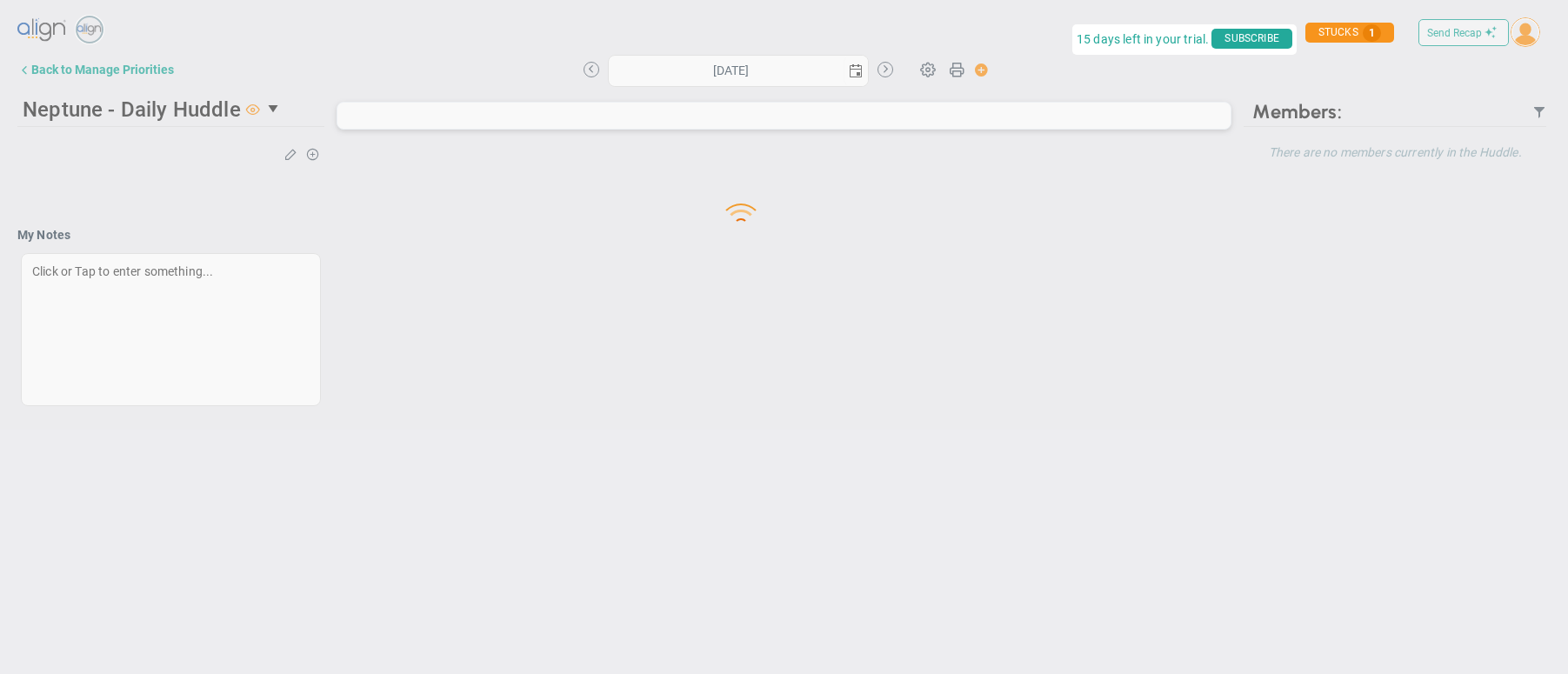 scroll, scrollTop: 0, scrollLeft: 0, axis: both 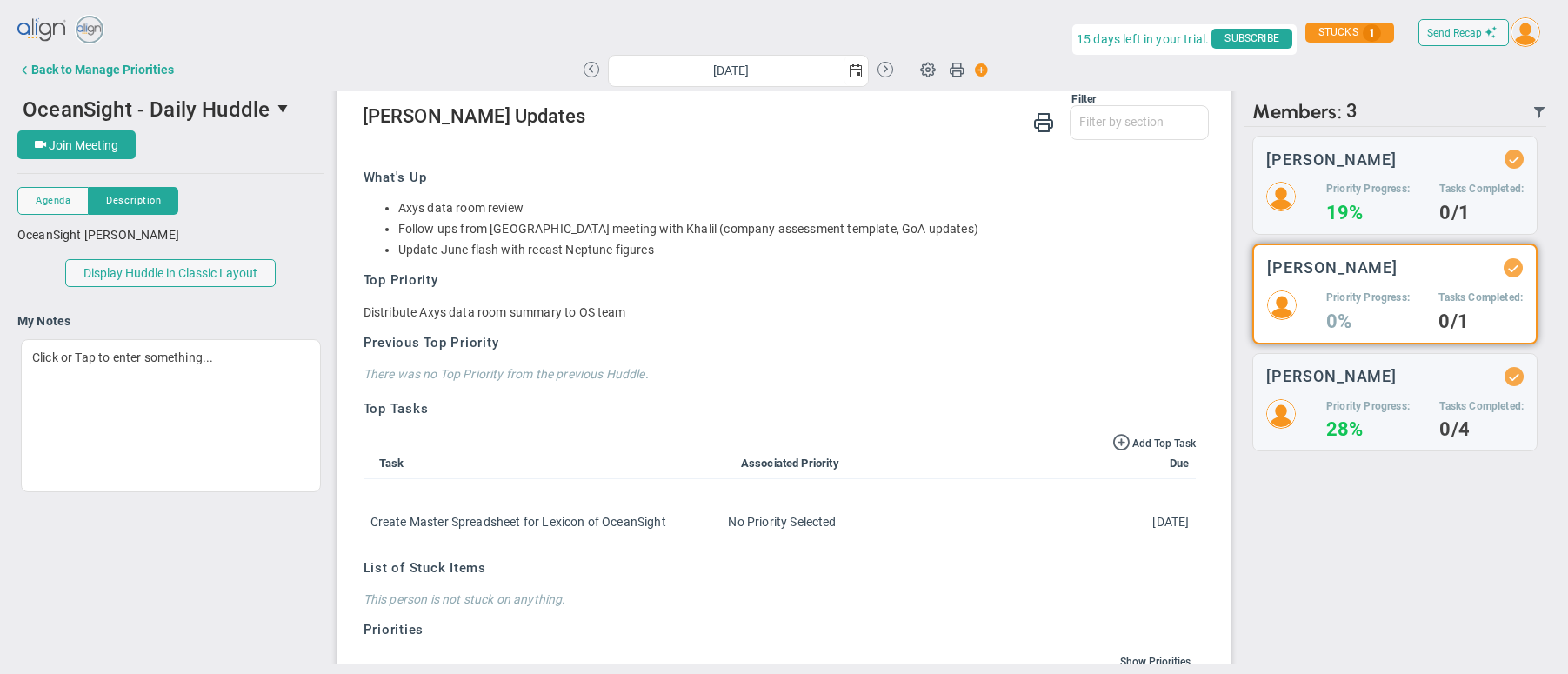 click on "There are no members currently in the Huddle.
There are no members with updates to show.
Retrieving members...
Craig Churchill
Priority Progress:
19%
Tasks Completed:
0/1
0% 0/1 28%" at bounding box center [1395, 396] 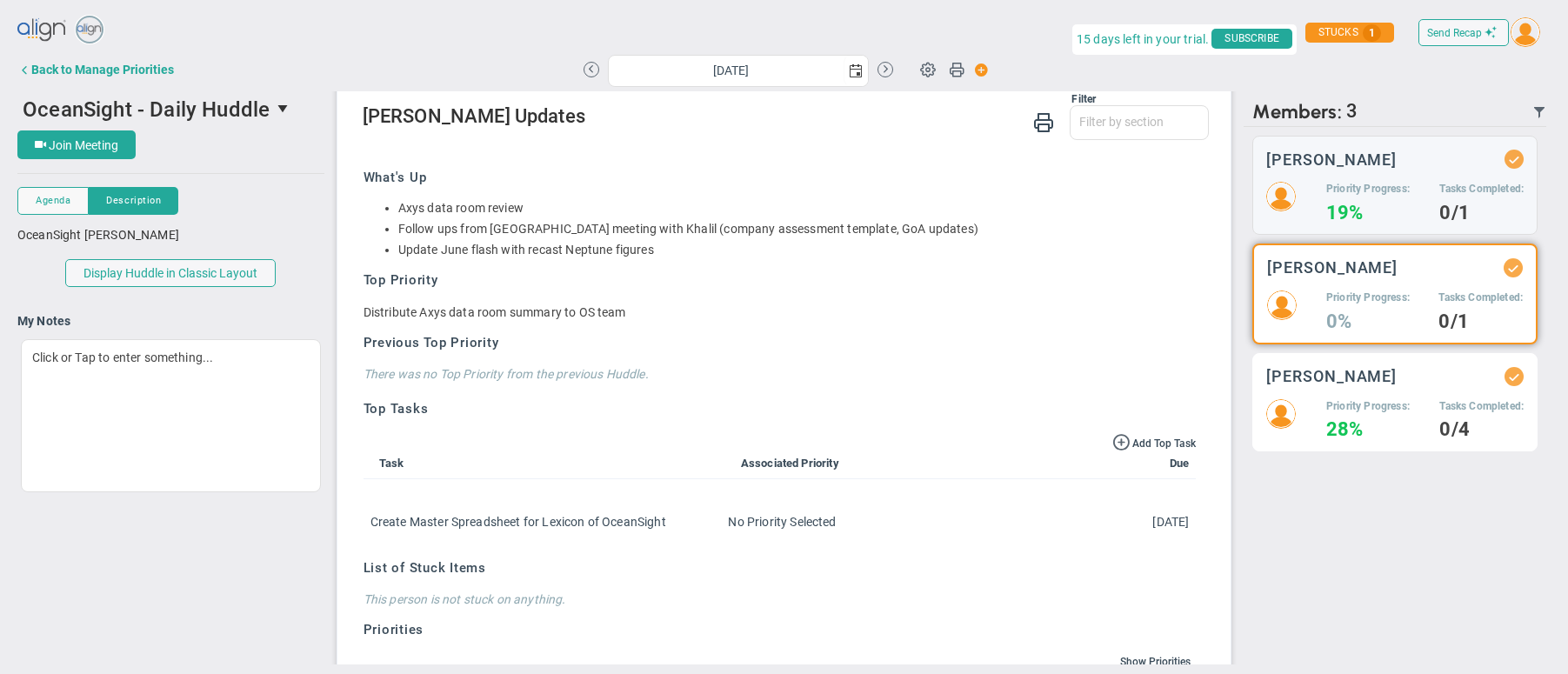click on "Matt Burdyny
Priority Progress:
28%
Tasks Completed:
0/4" at bounding box center (1395, 403) 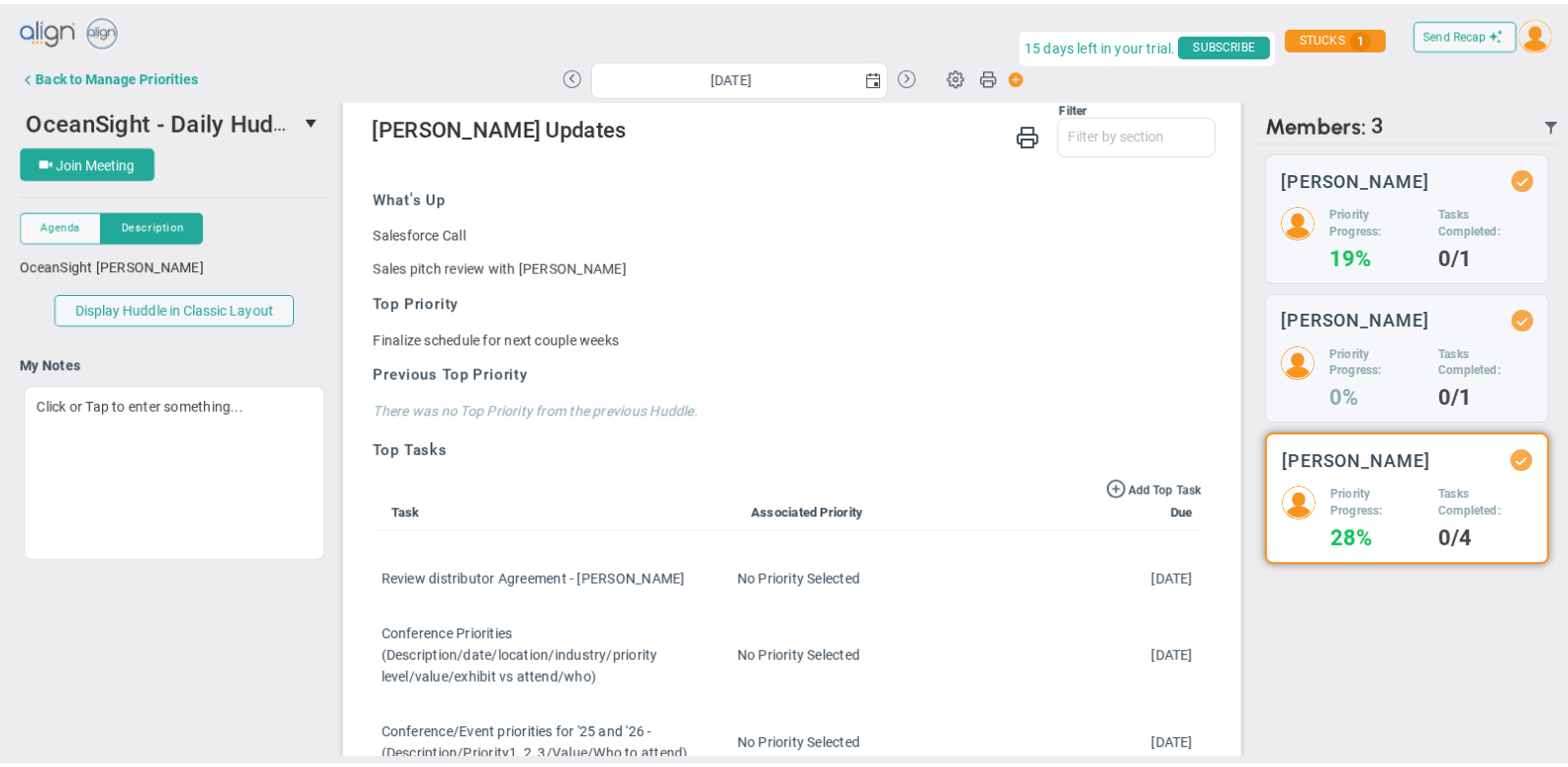 scroll, scrollTop: 4, scrollLeft: 0, axis: vertical 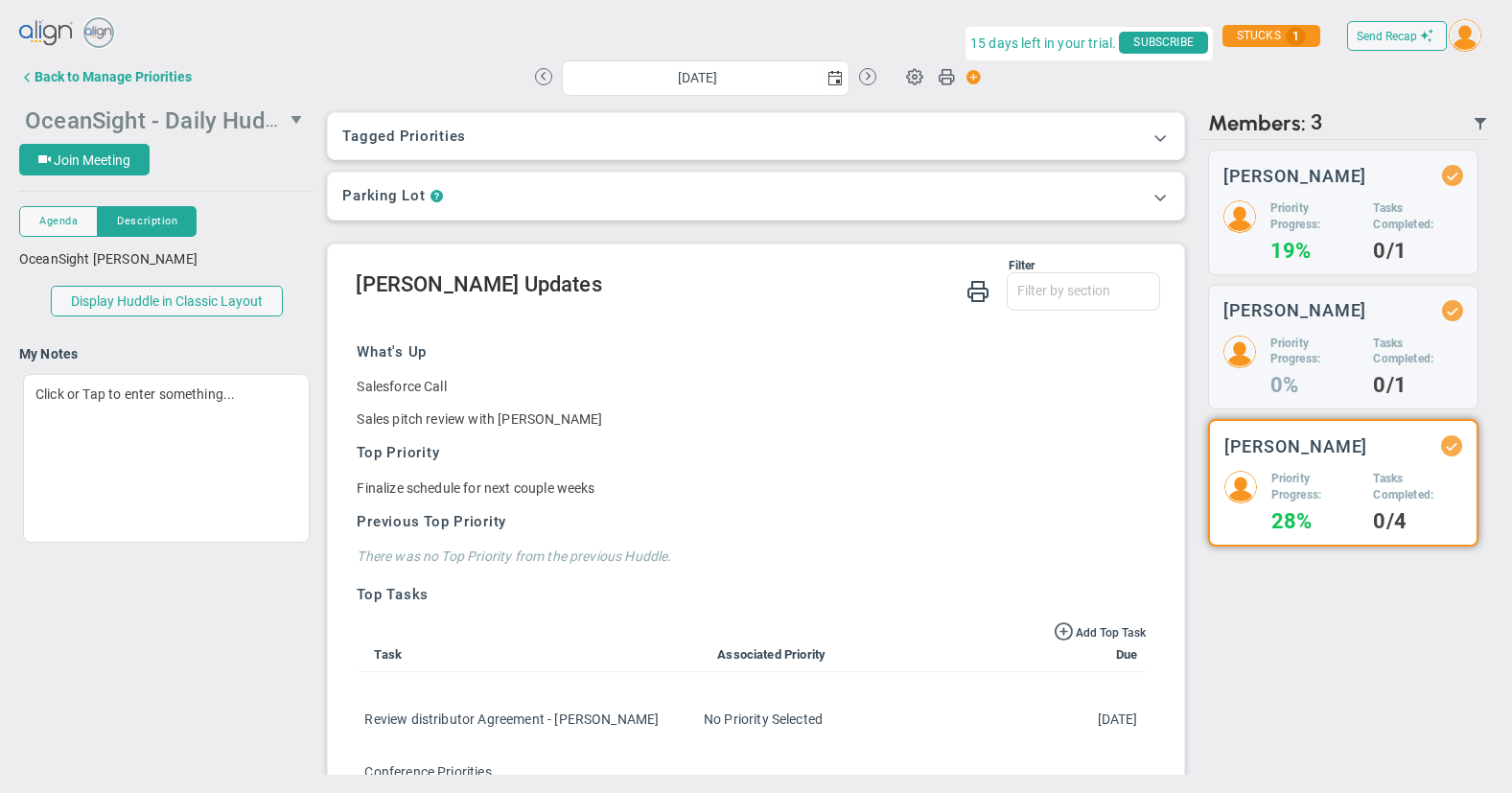 click on "OceanSight - Daily Huddle" at bounding box center [161, 119] 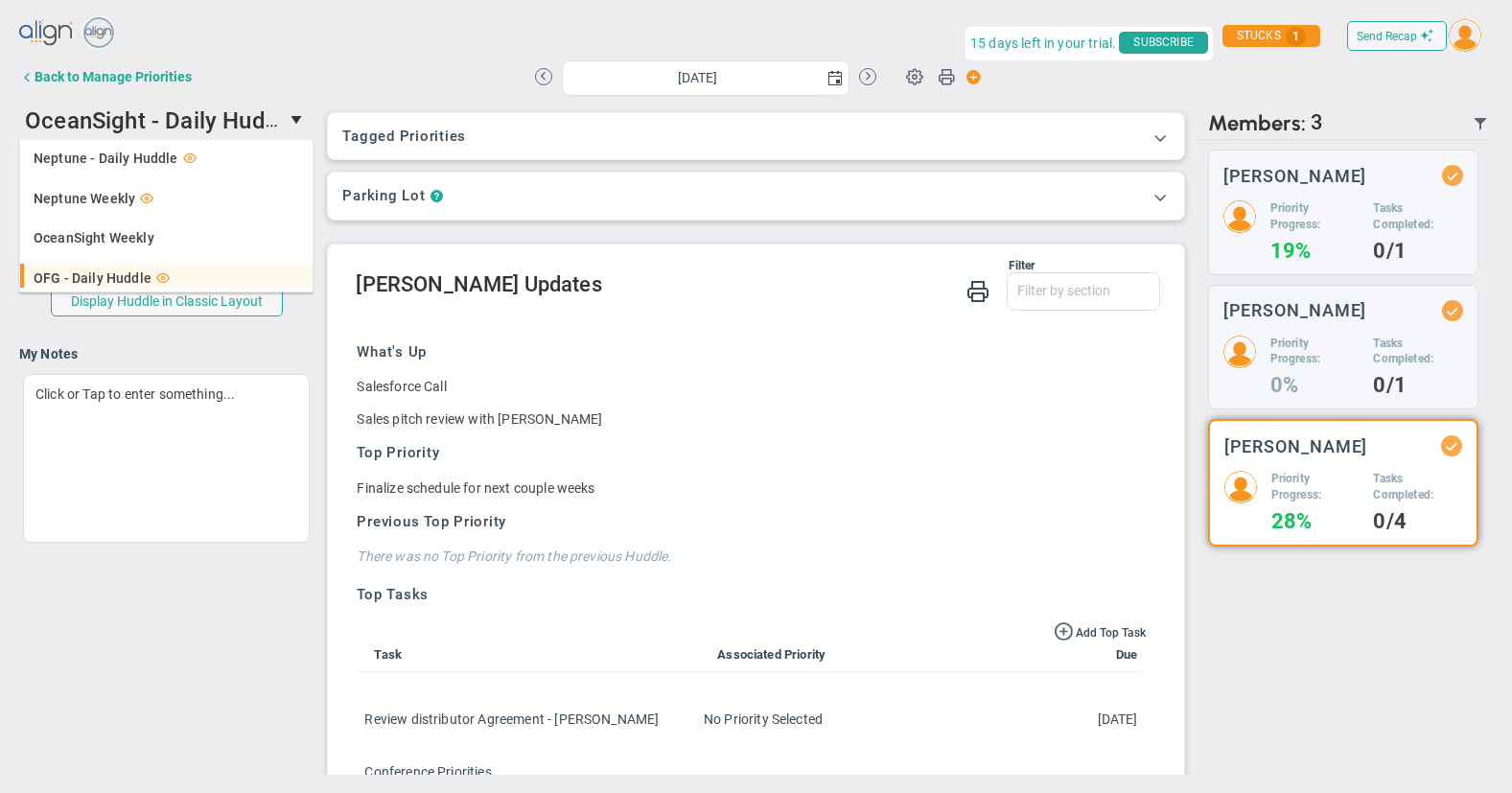 click on "OFG - Daily Huddle" at bounding box center [92, 278] 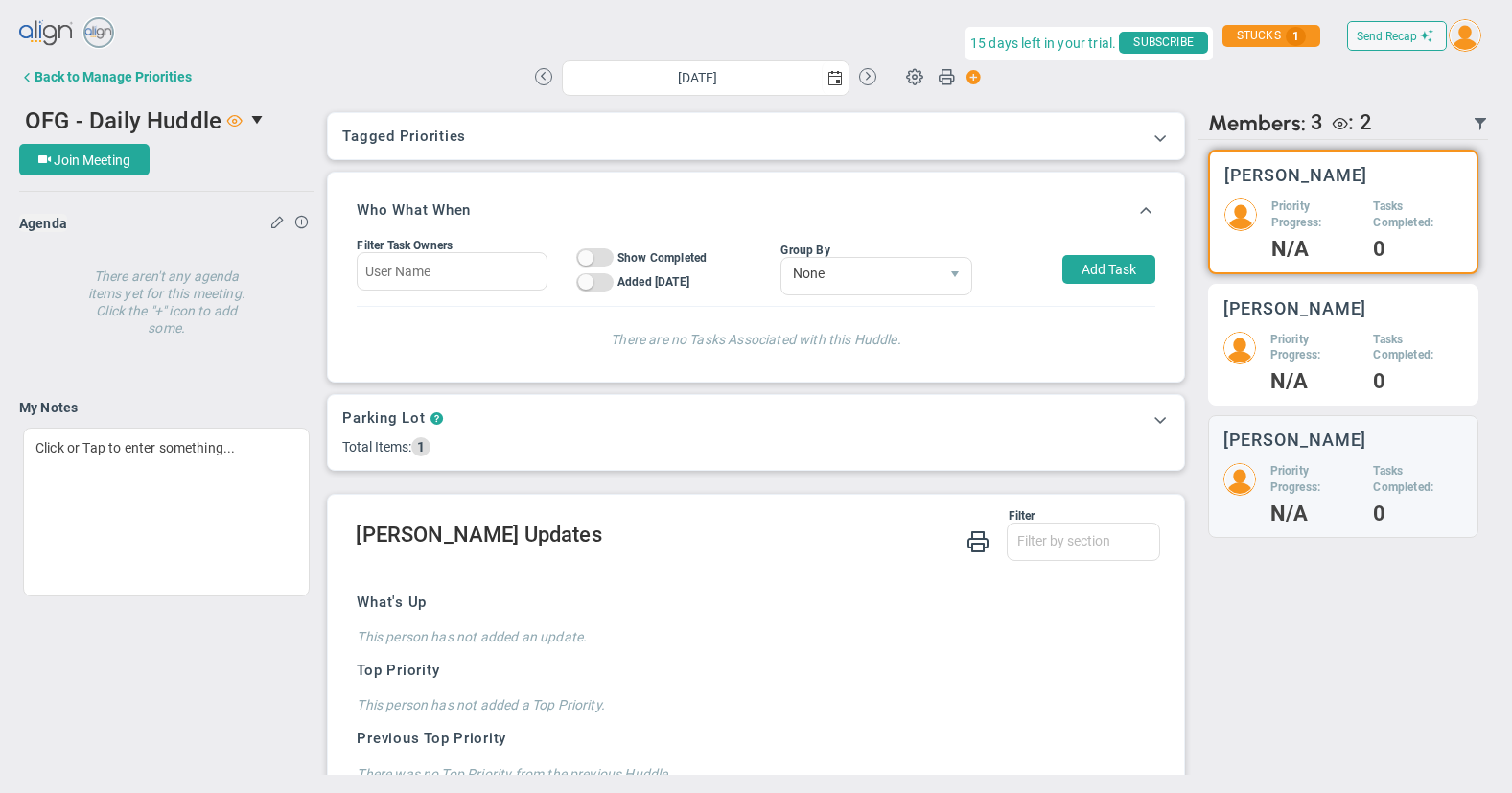 click on "Priority Progress:" at bounding box center (1314, 348) 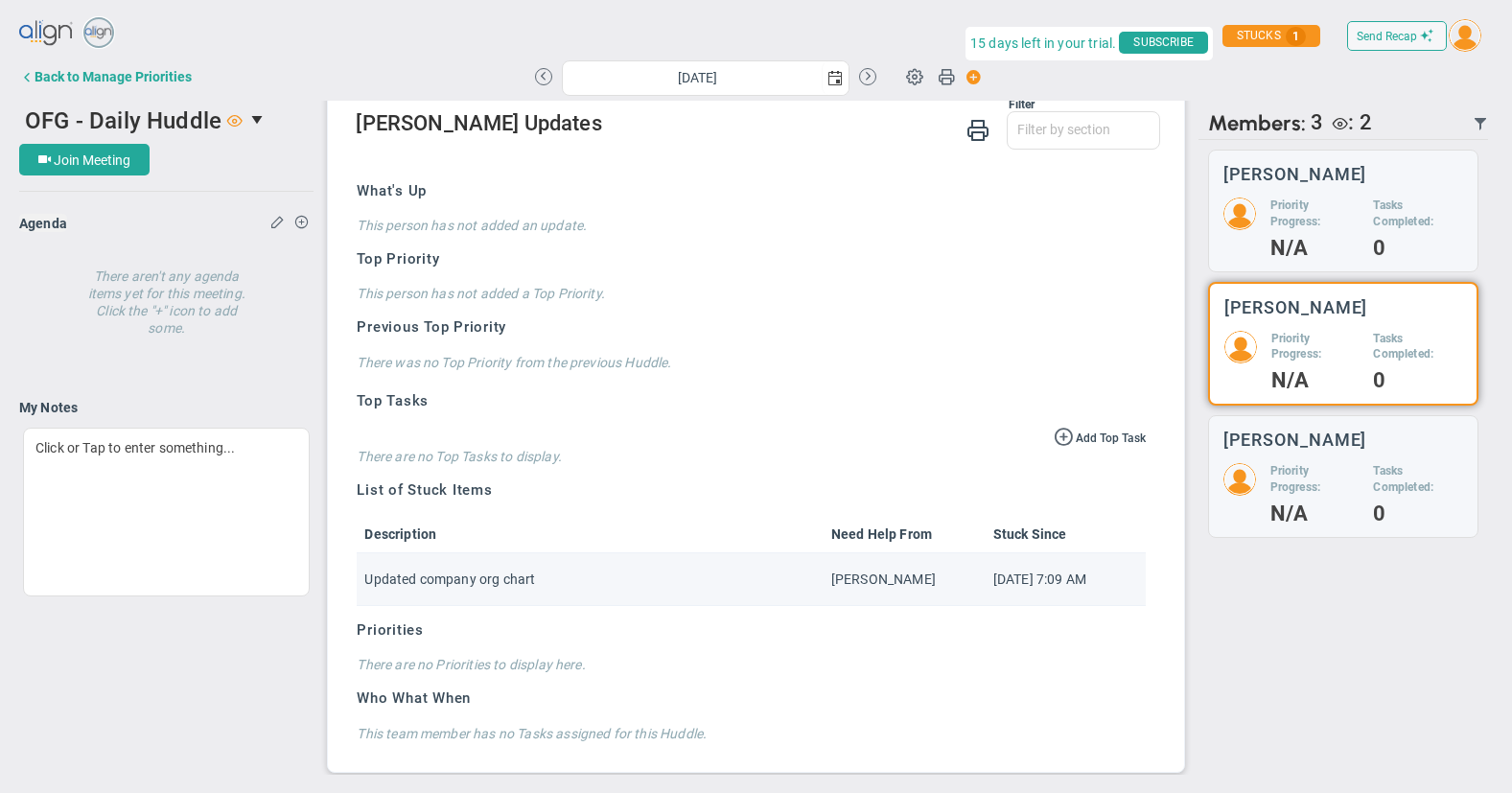scroll, scrollTop: 412, scrollLeft: 0, axis: vertical 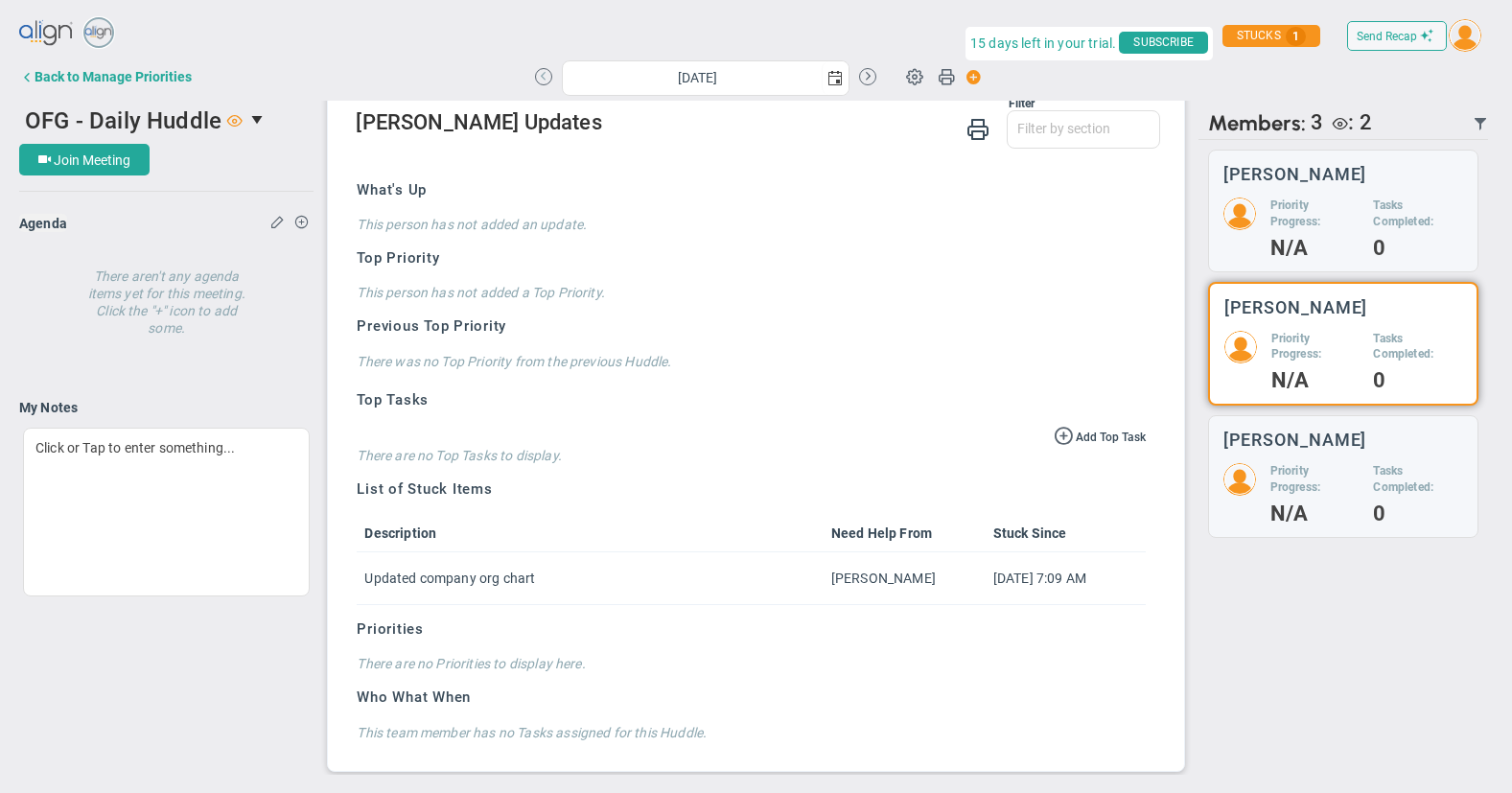 click at bounding box center (544, 77) 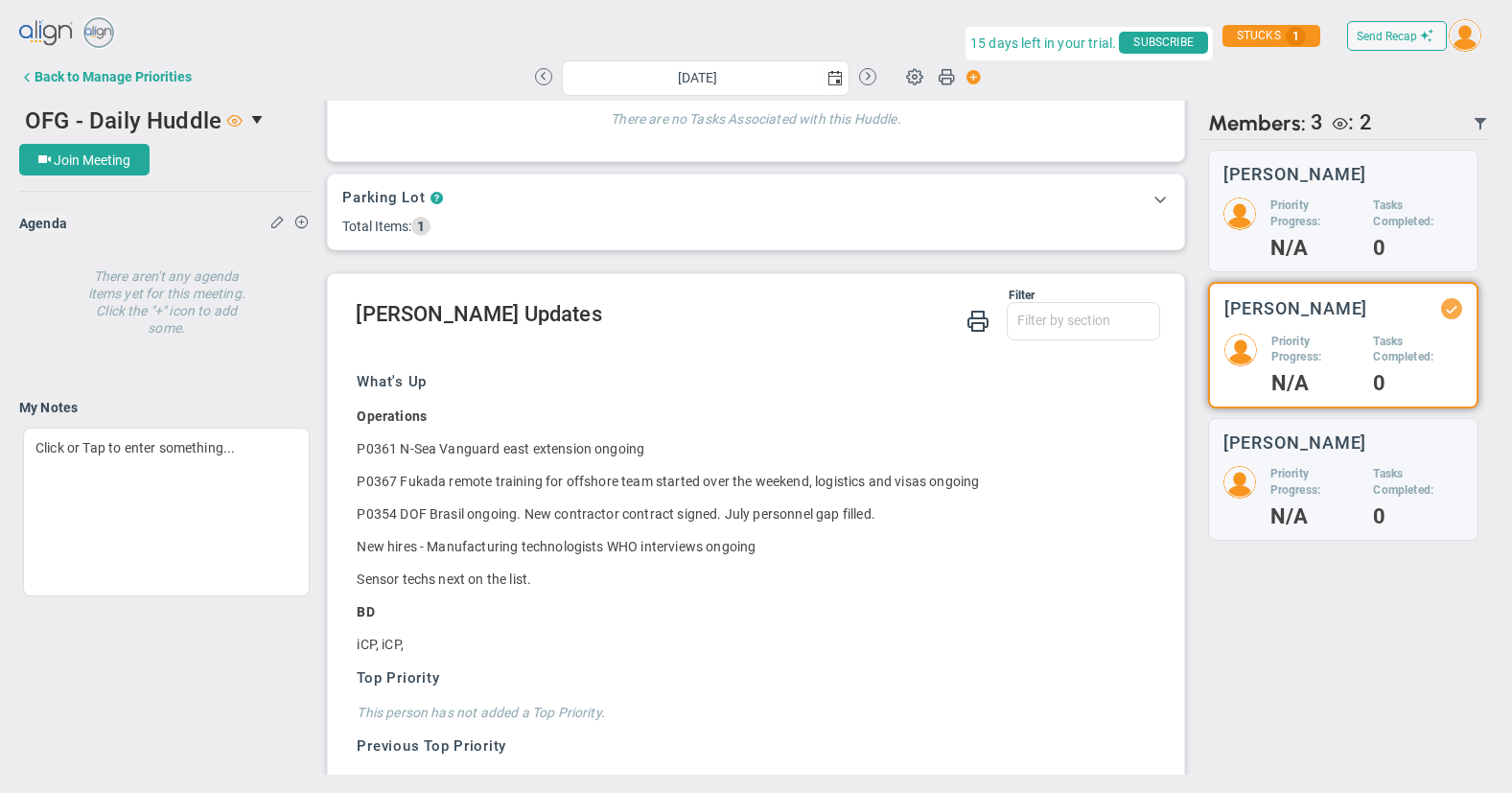 scroll, scrollTop: 230, scrollLeft: 0, axis: vertical 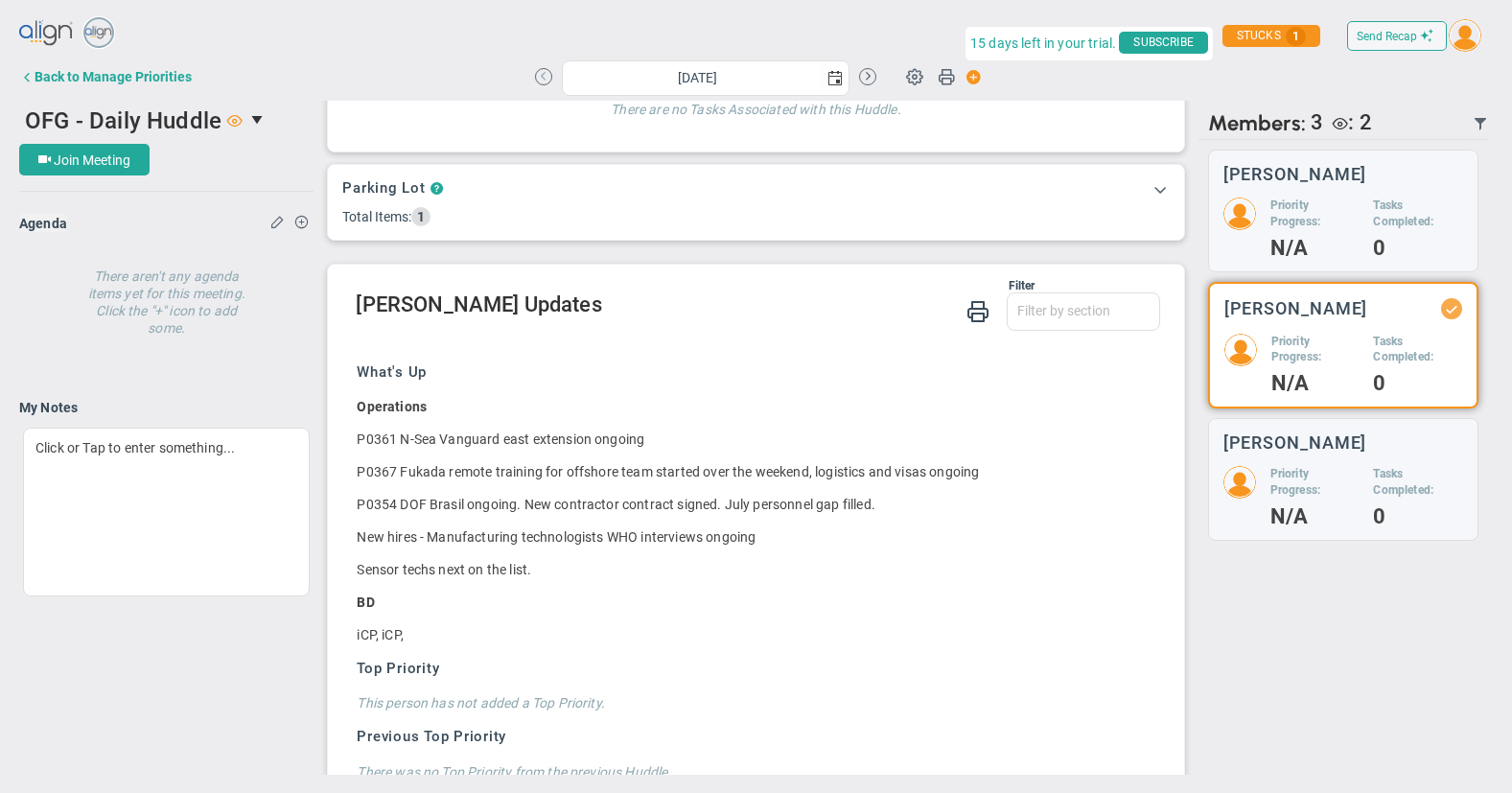click at bounding box center [544, 77] 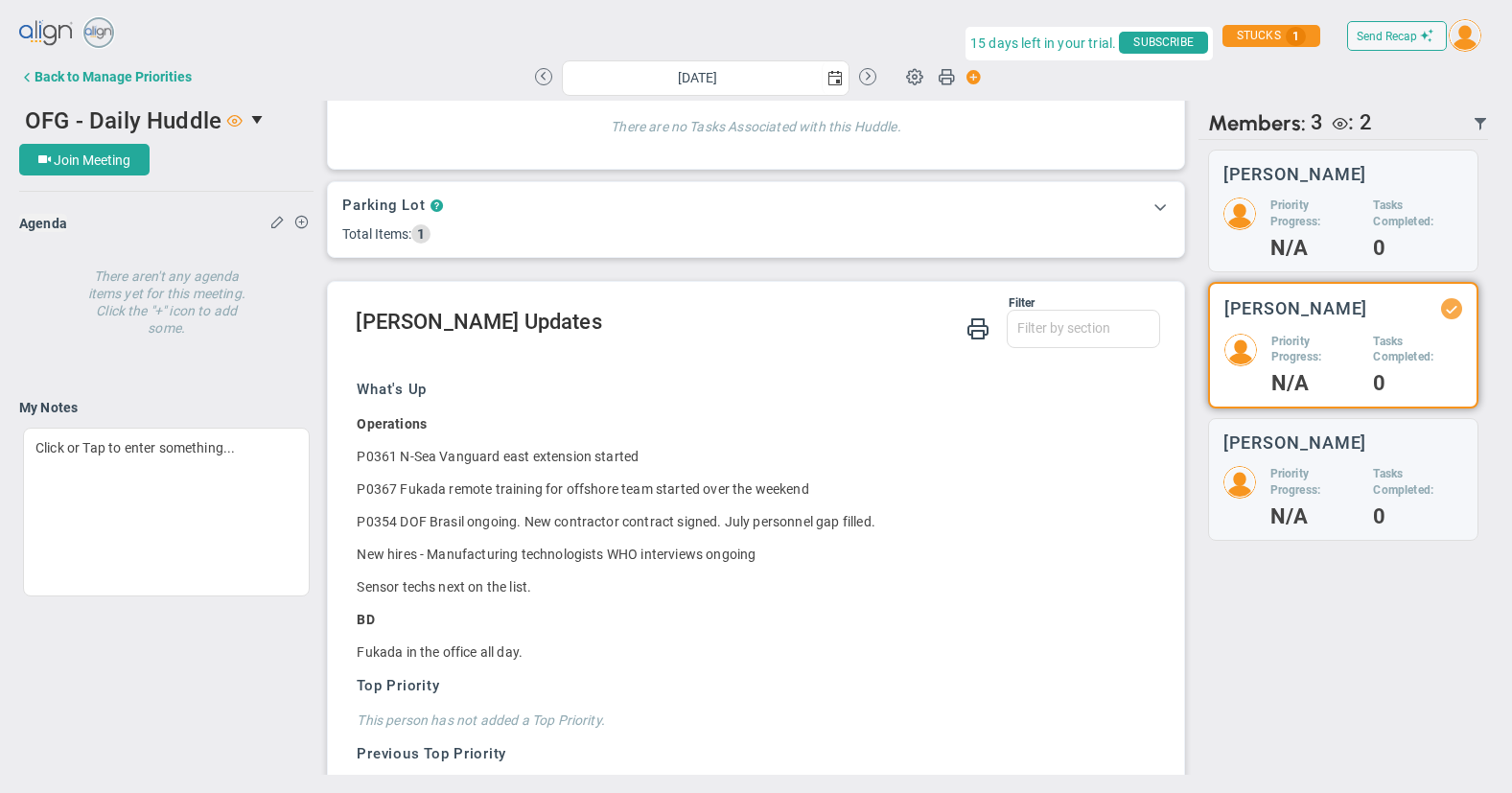 scroll, scrollTop: 251, scrollLeft: 0, axis: vertical 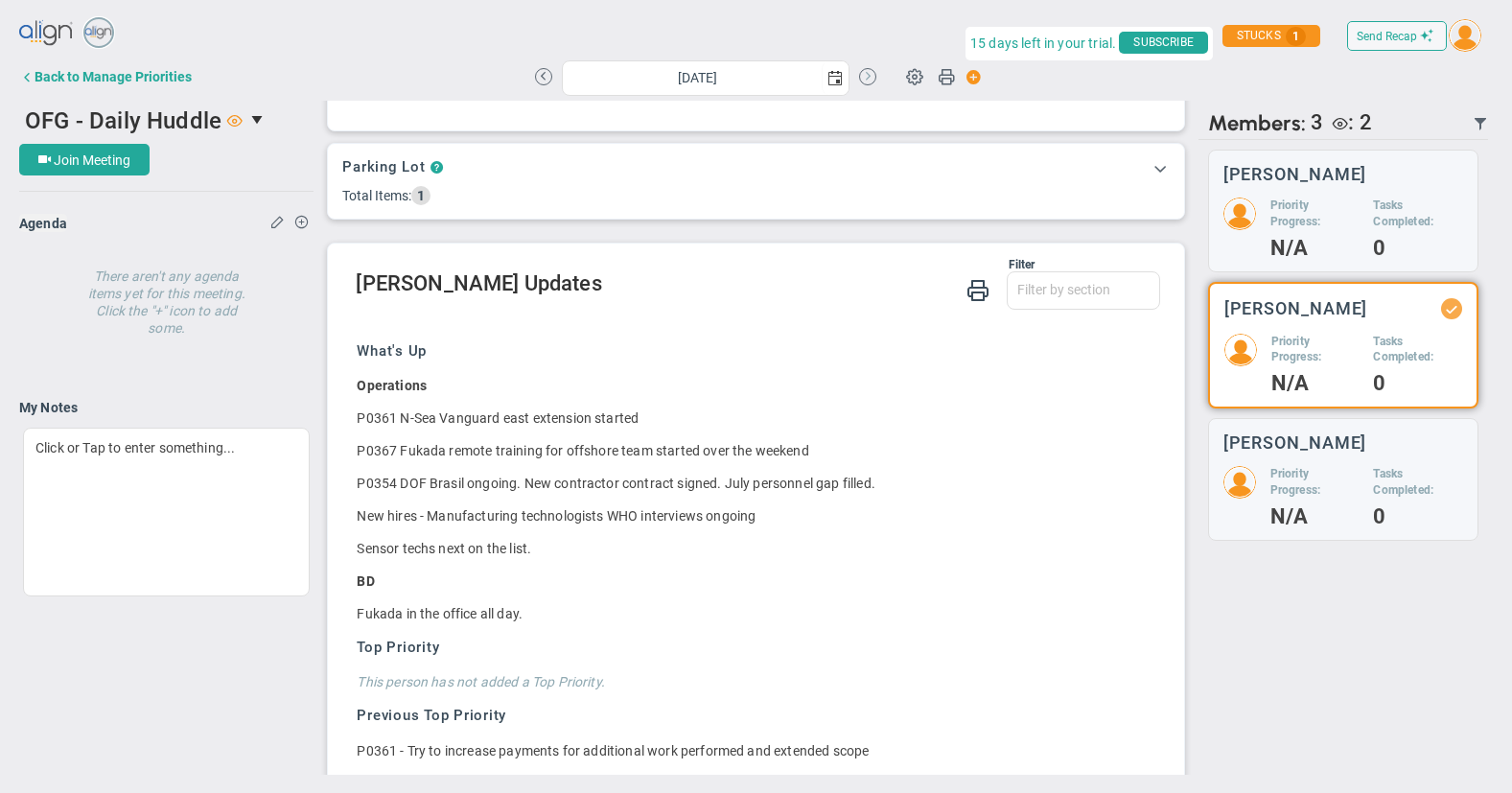 click at bounding box center (868, 77) 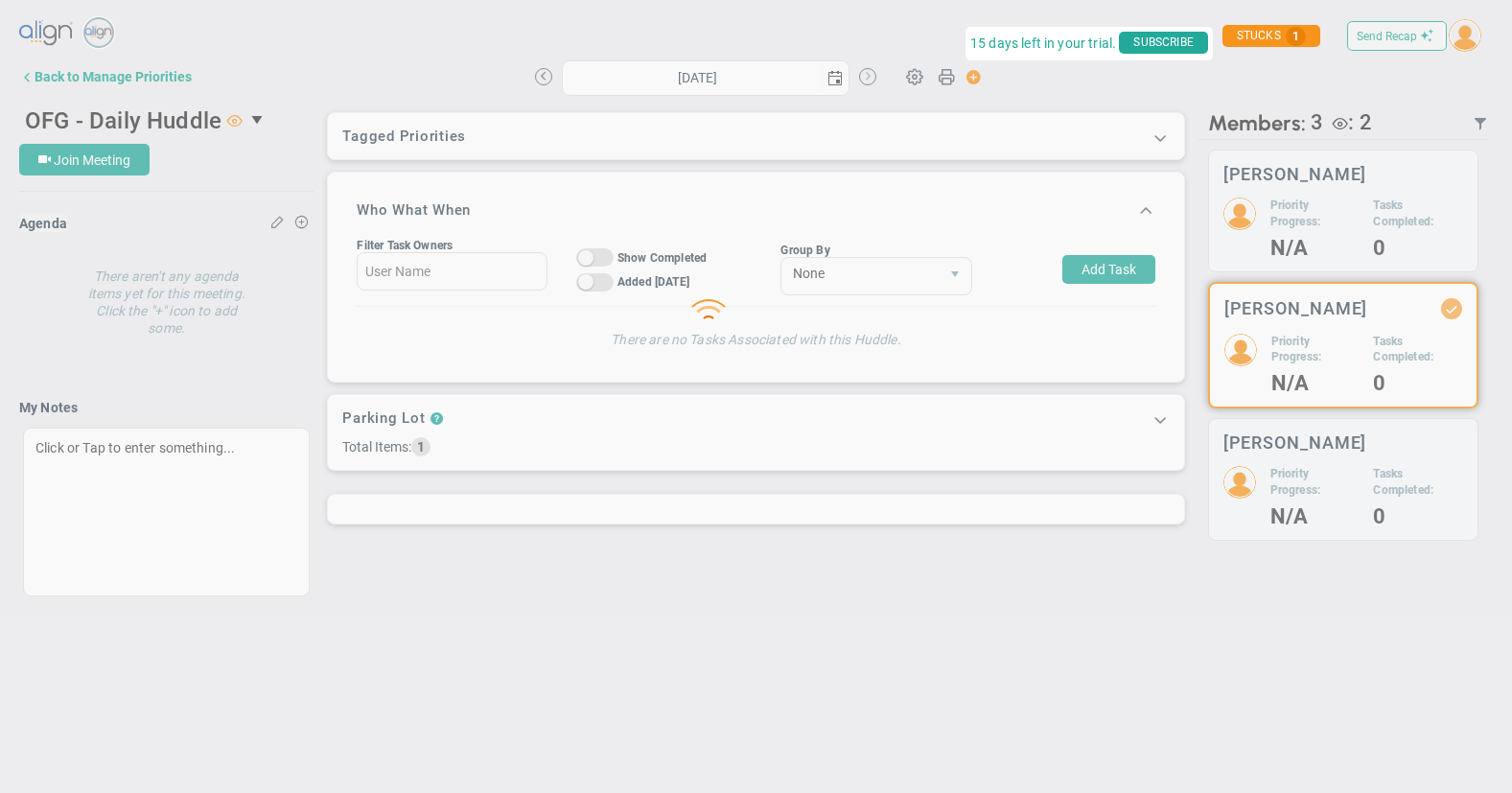 scroll, scrollTop: 0, scrollLeft: 0, axis: both 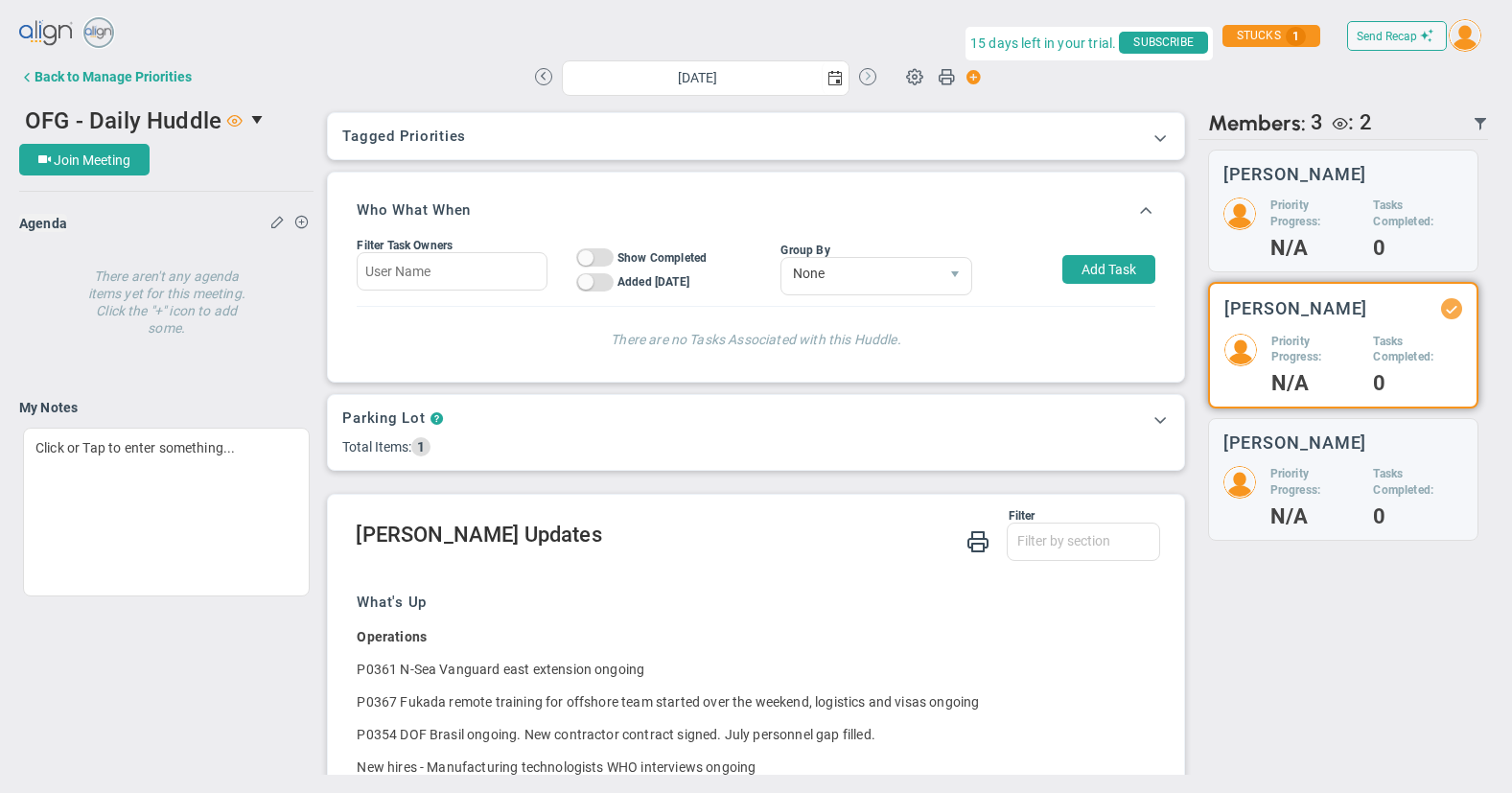 click at bounding box center (868, 77) 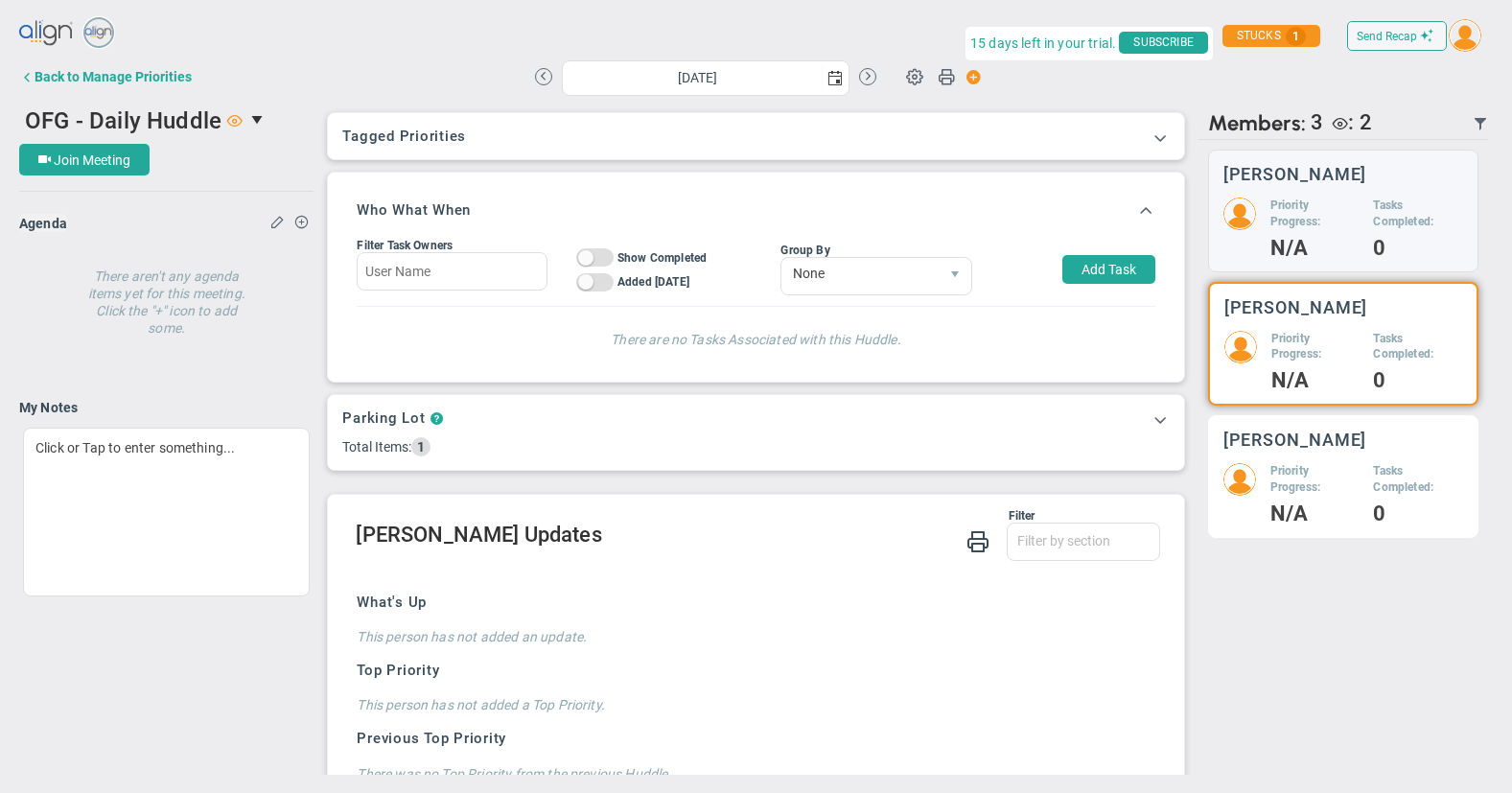 click on "Priority Progress:
N/A" at bounding box center (1314, 493) 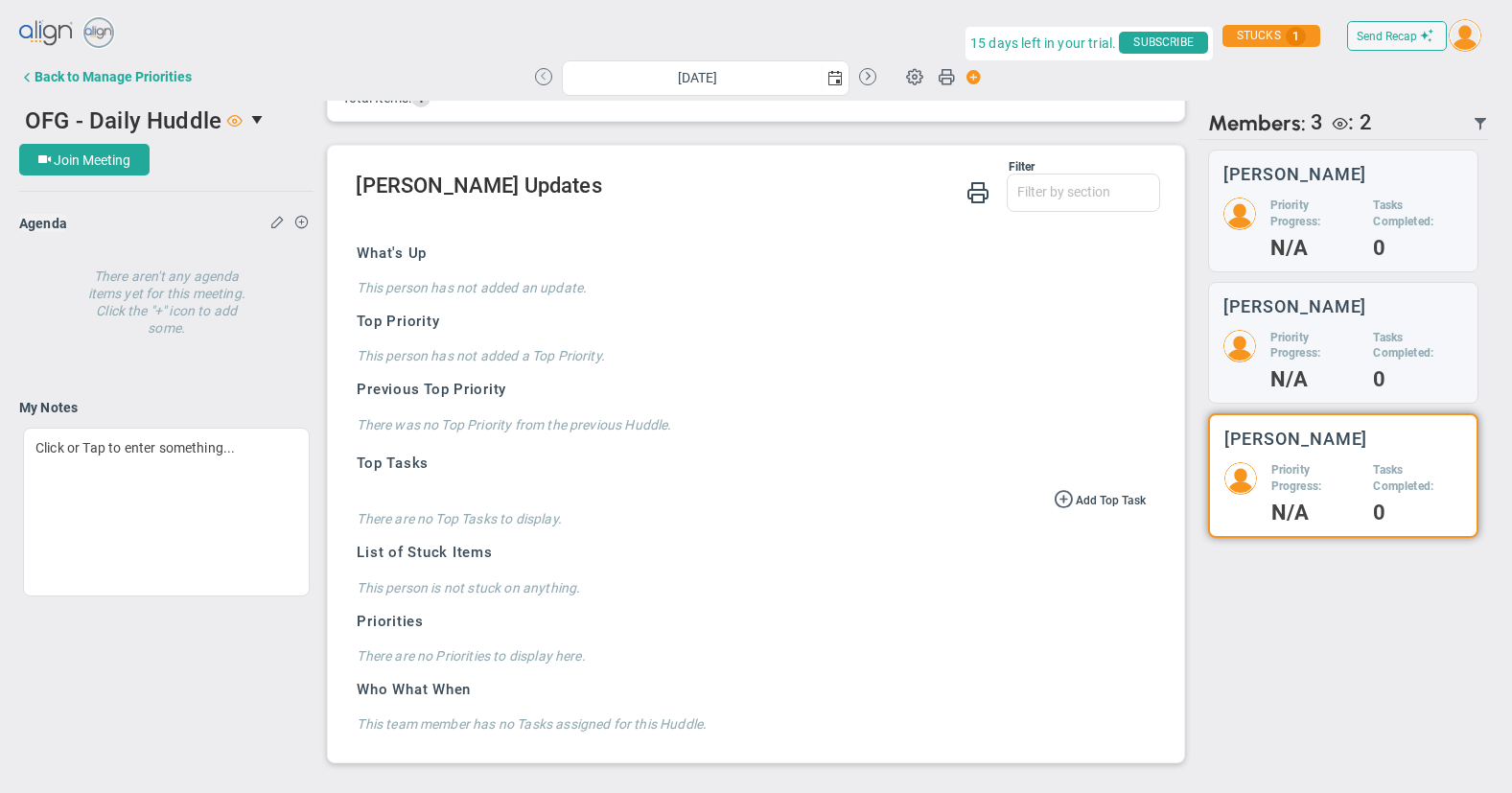 click at bounding box center (544, 77) 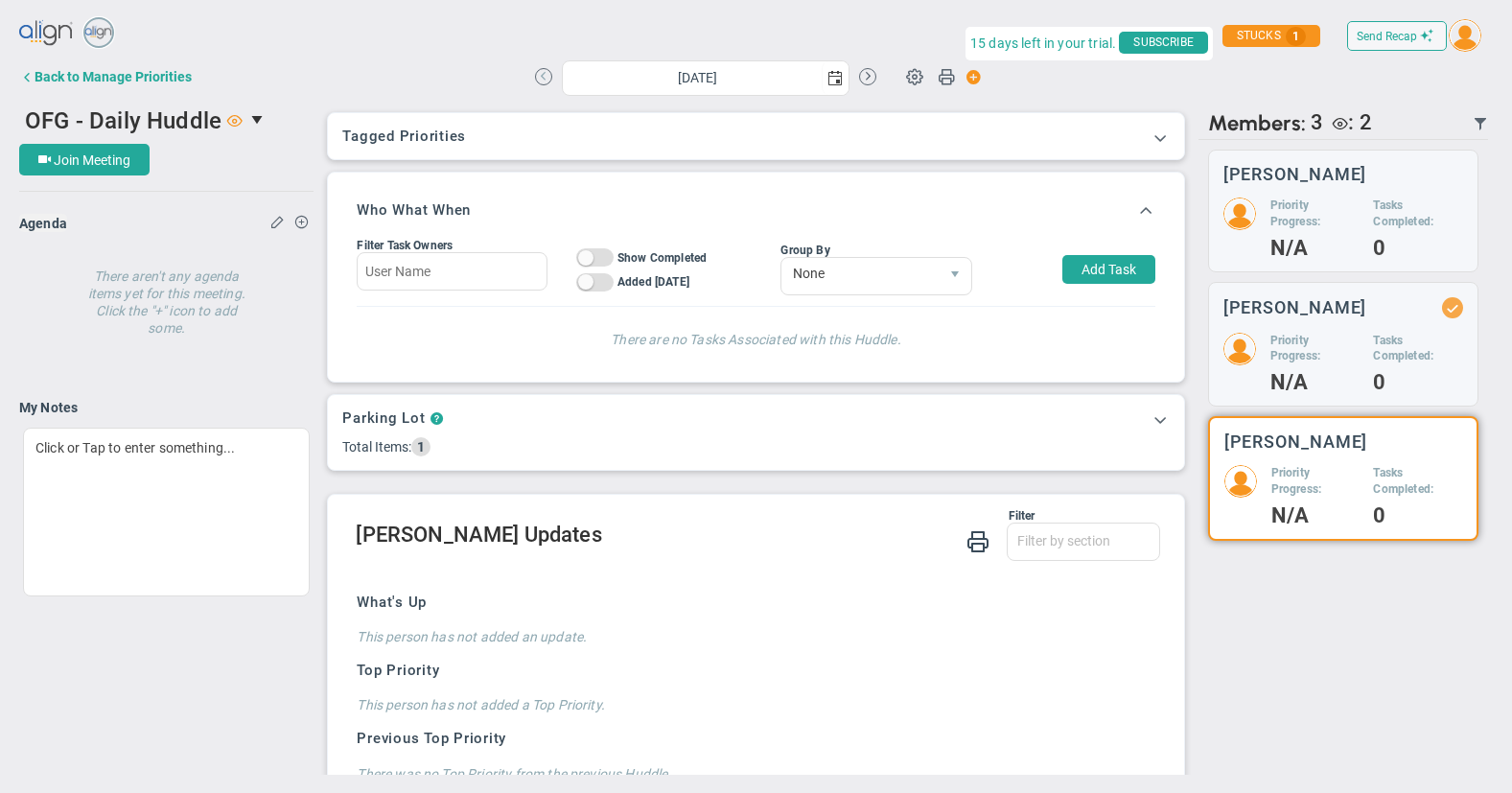 click at bounding box center [544, 77] 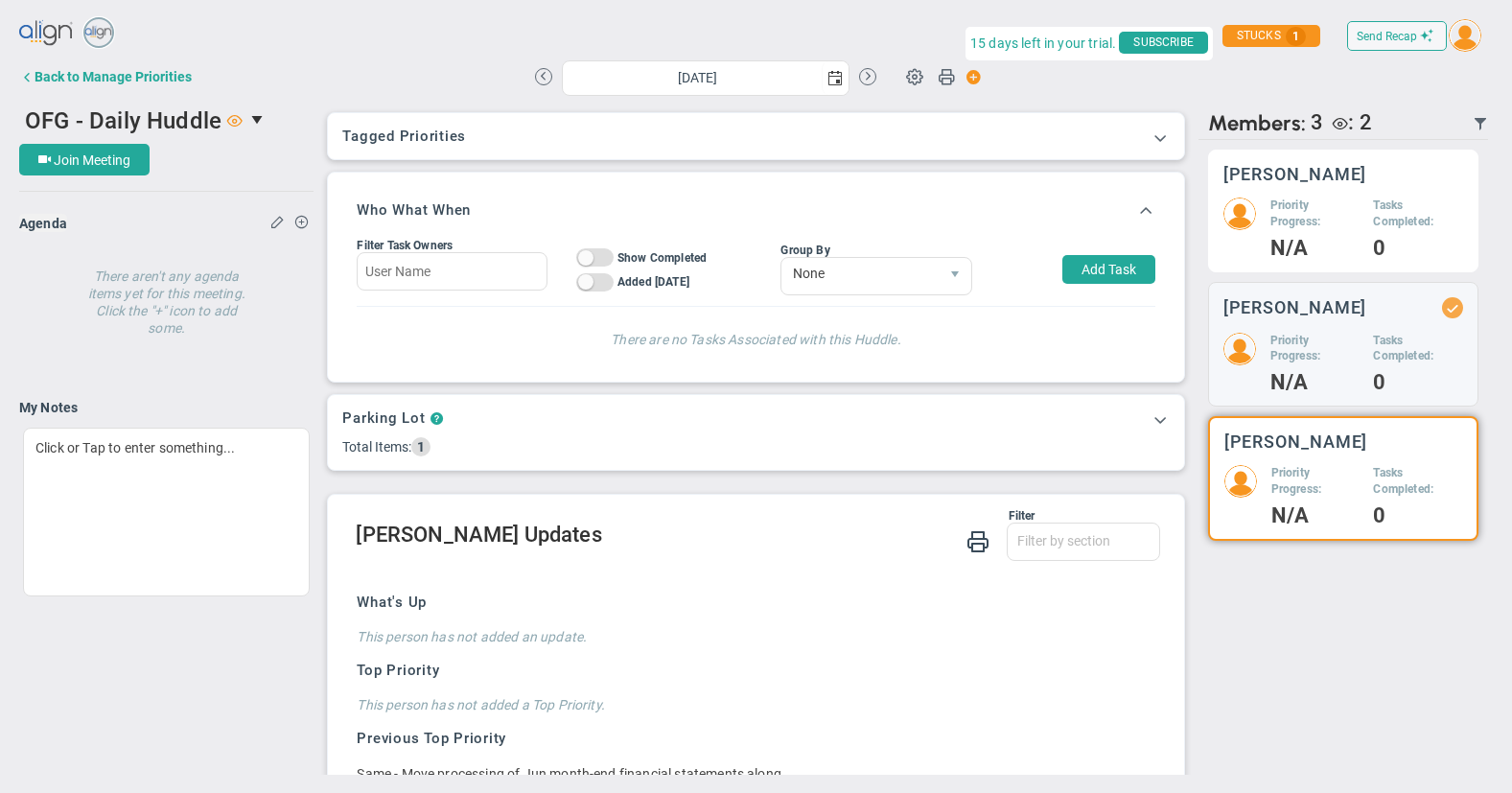click on "Alison Proctor
Priority Progress:
N/A
Tasks Completed:
0" at bounding box center [1343, 211] 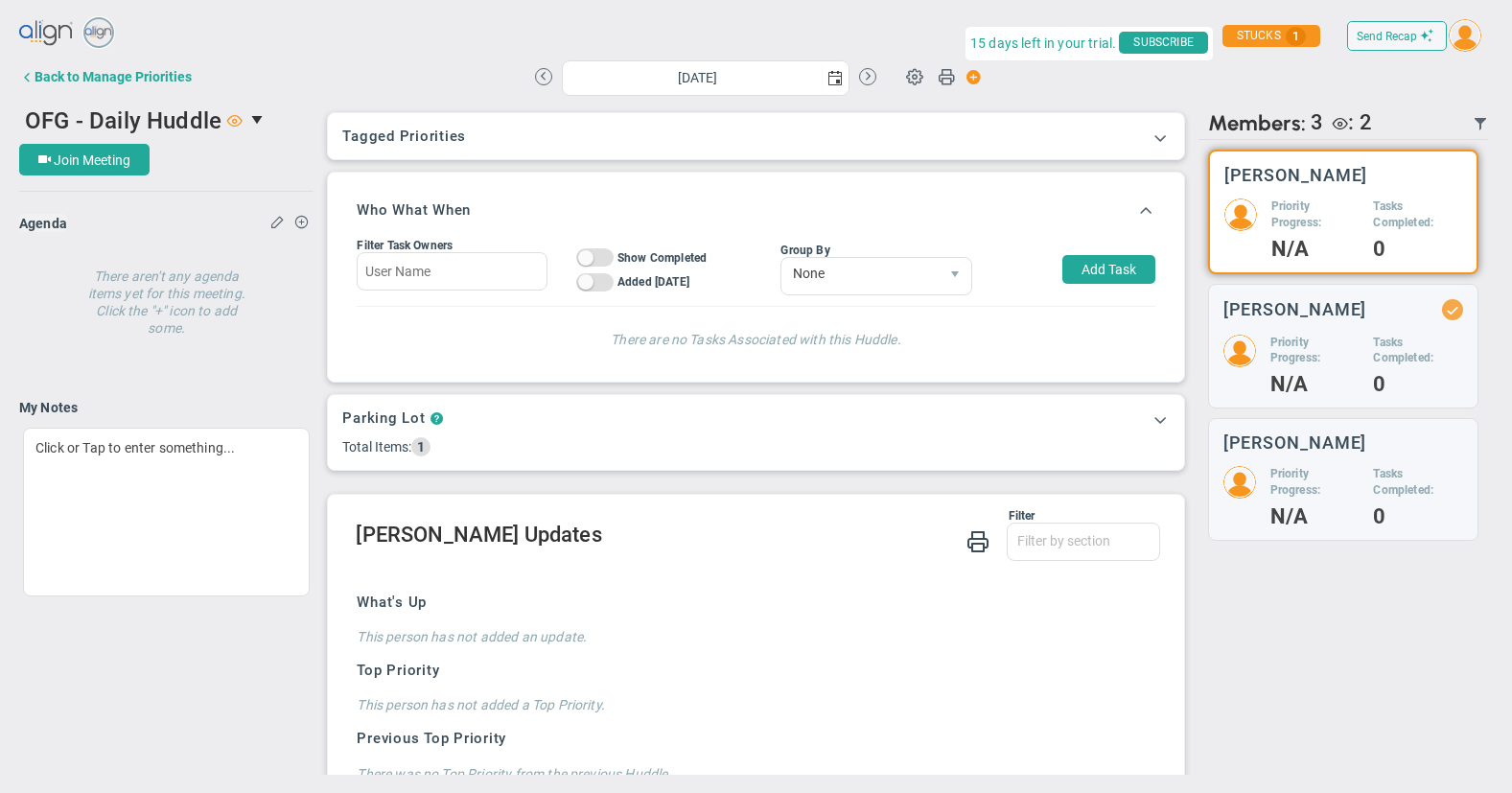 scroll, scrollTop: 349, scrollLeft: 0, axis: vertical 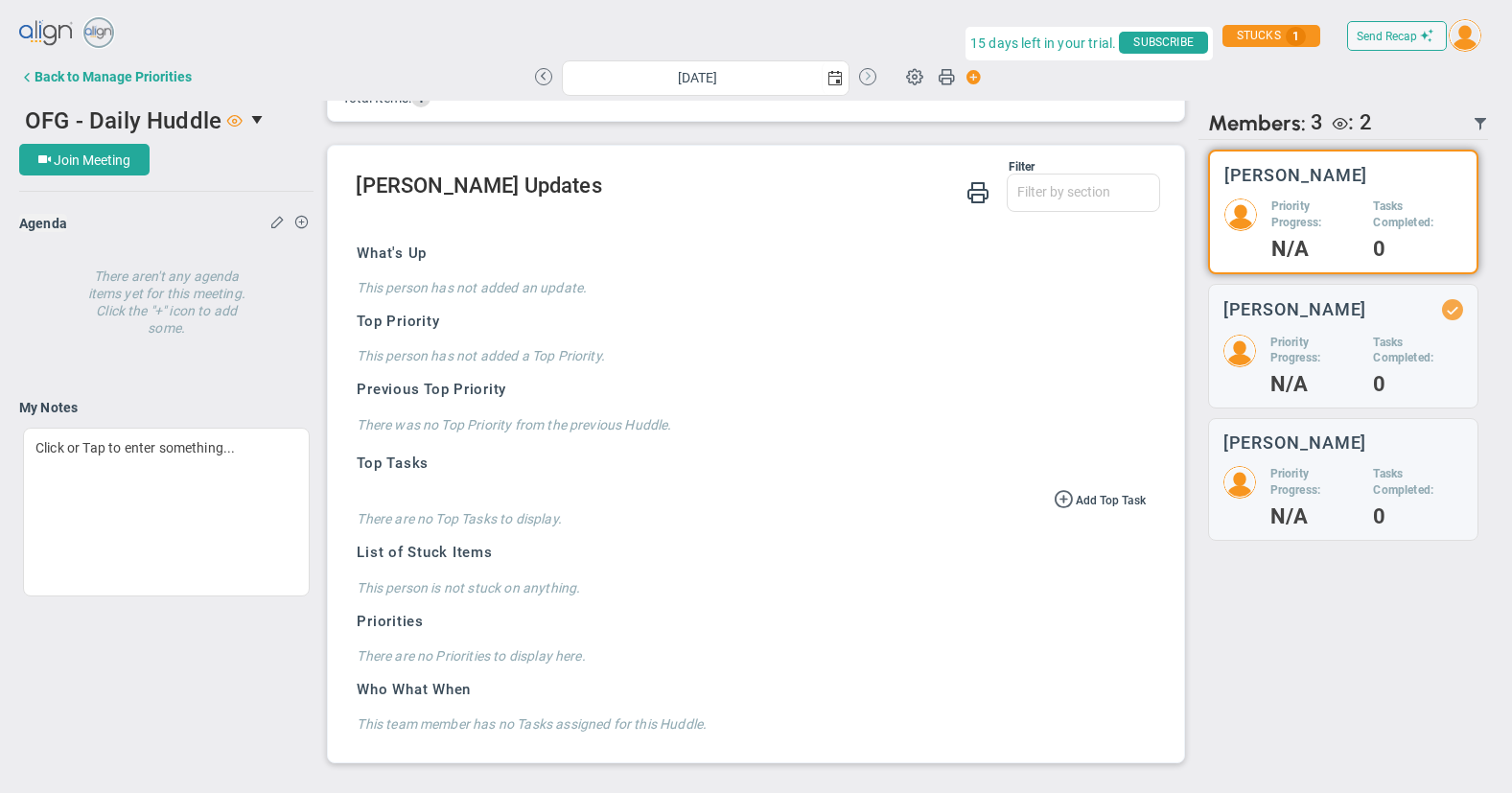 click at bounding box center (868, 77) 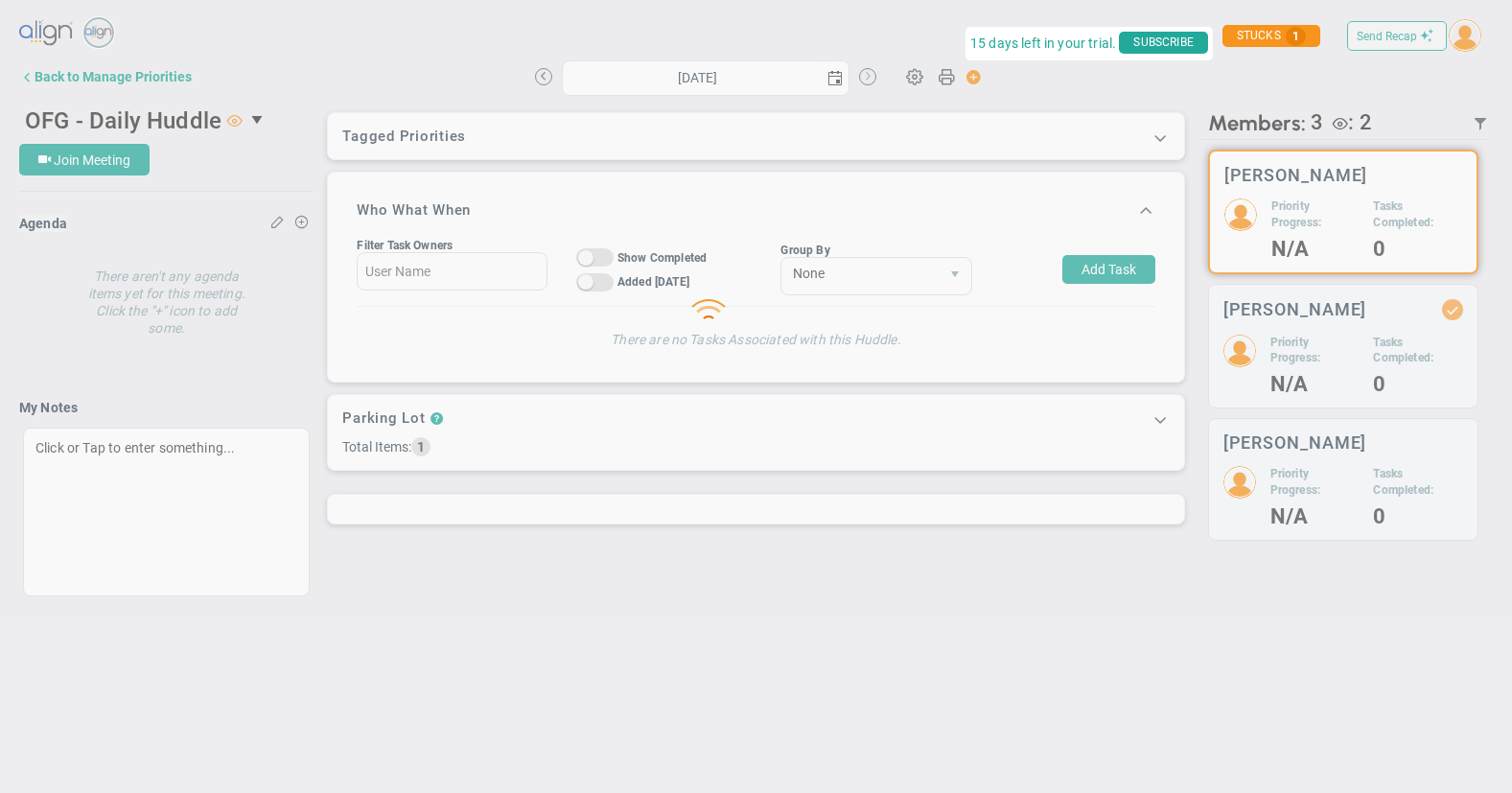 scroll, scrollTop: 0, scrollLeft: 0, axis: both 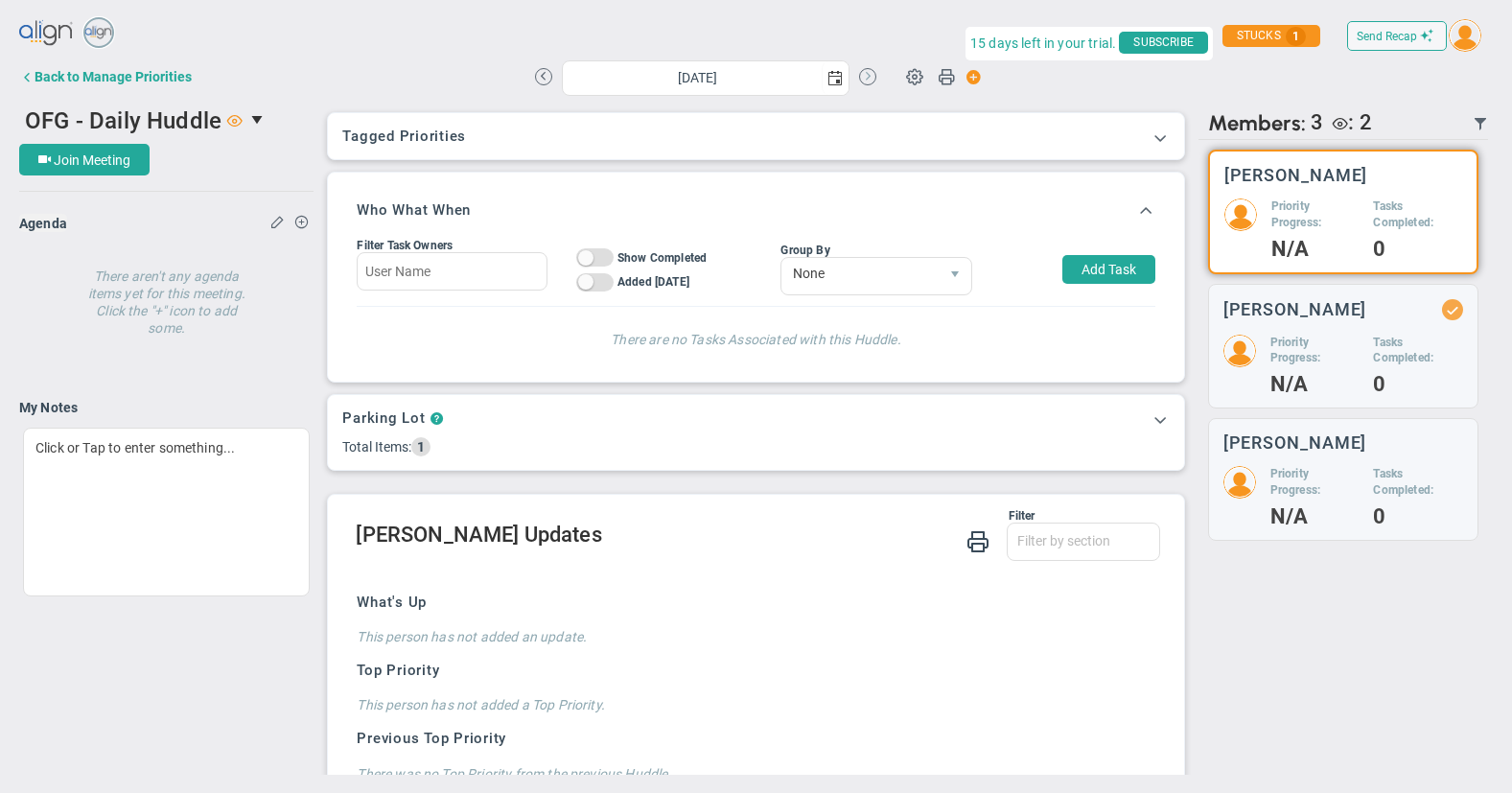 click at bounding box center [868, 77] 